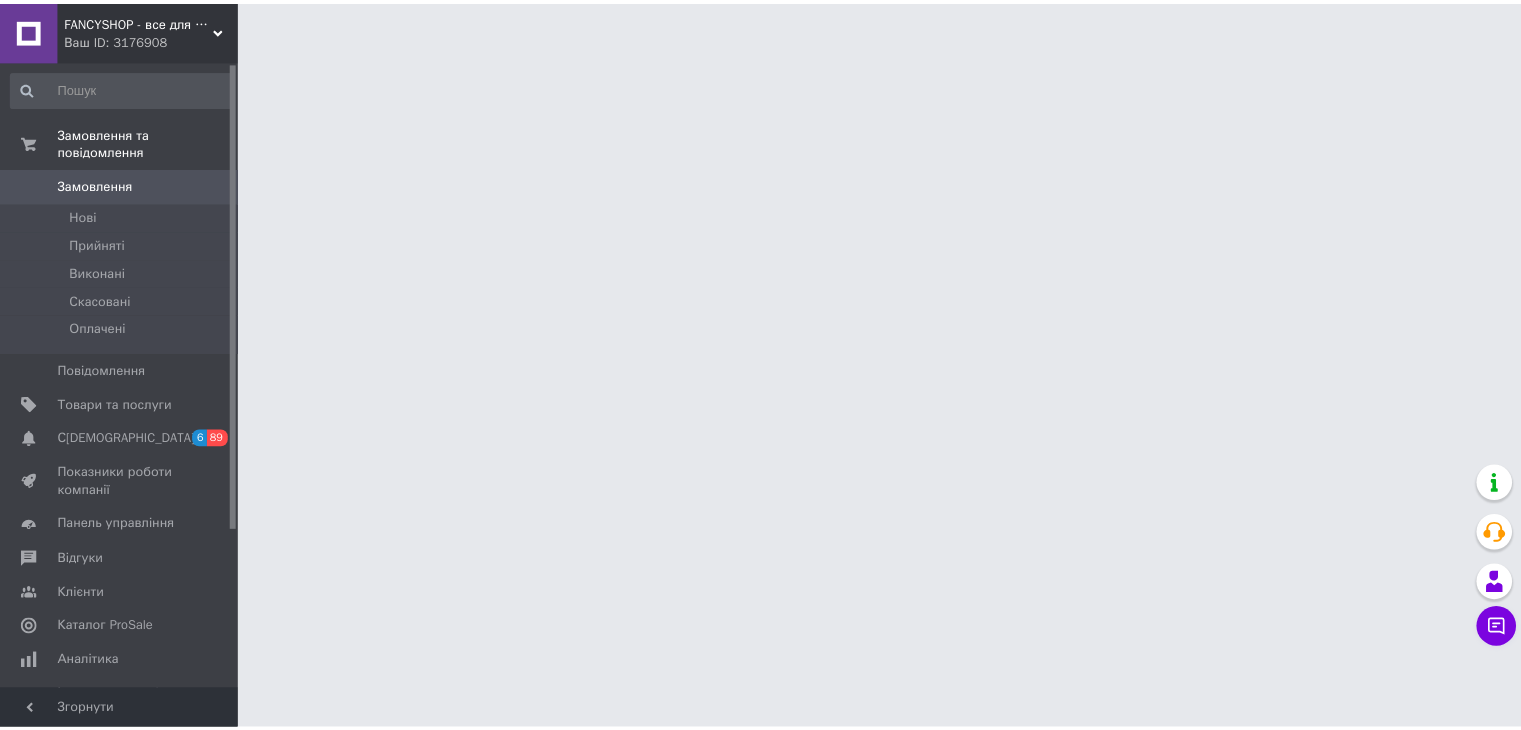 scroll, scrollTop: 0, scrollLeft: 0, axis: both 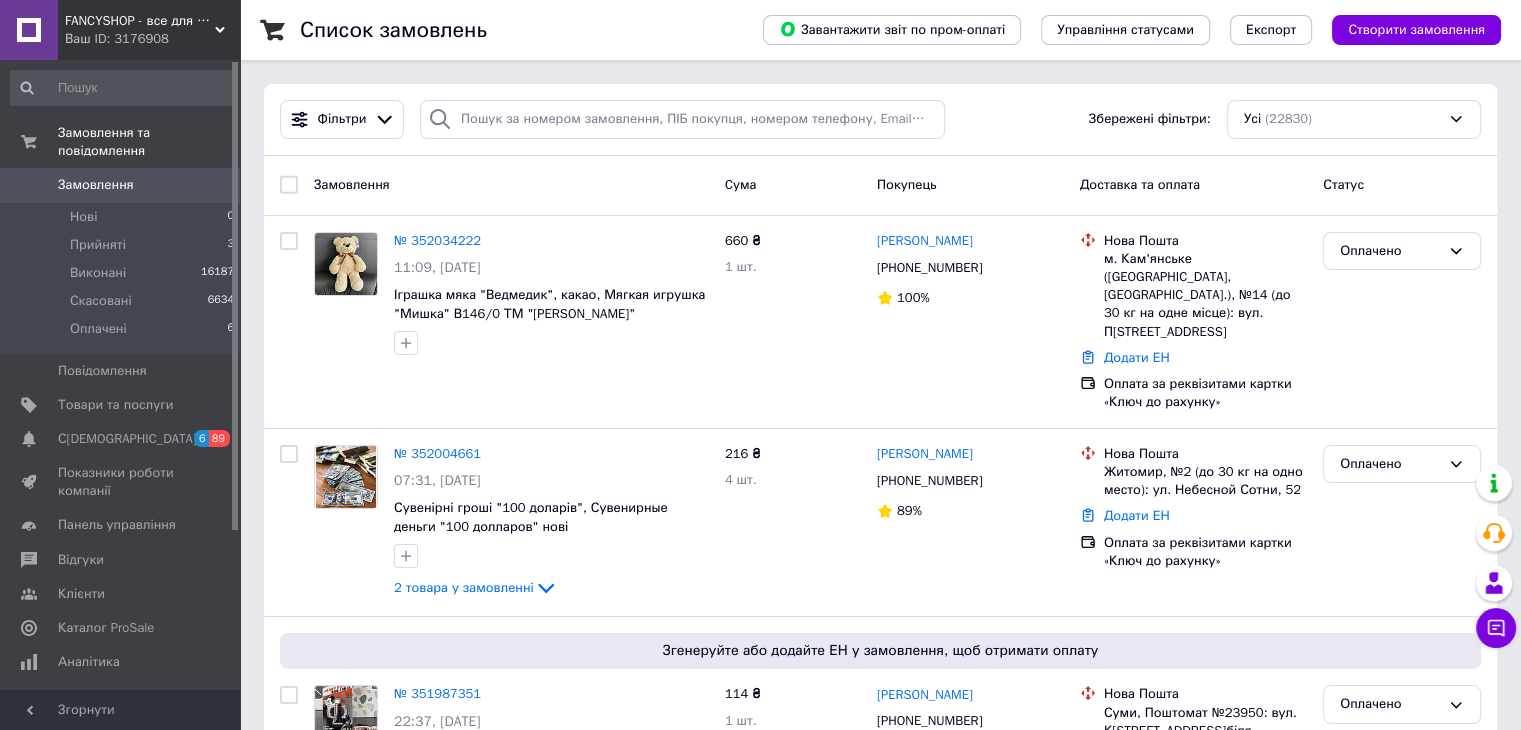 click on "Замовлення" at bounding box center (96, 185) 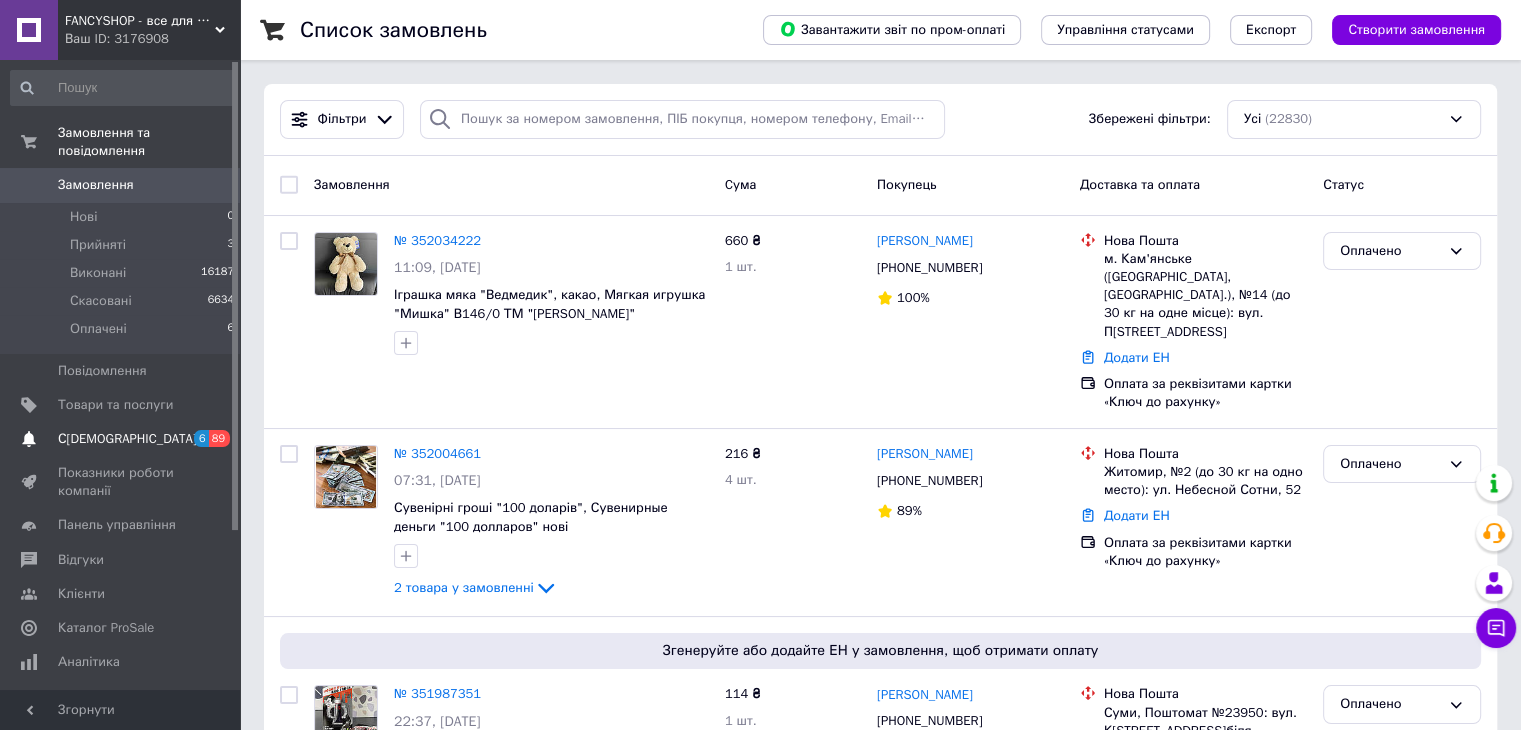 click on "С[DEMOGRAPHIC_DATA]" at bounding box center [127, 439] 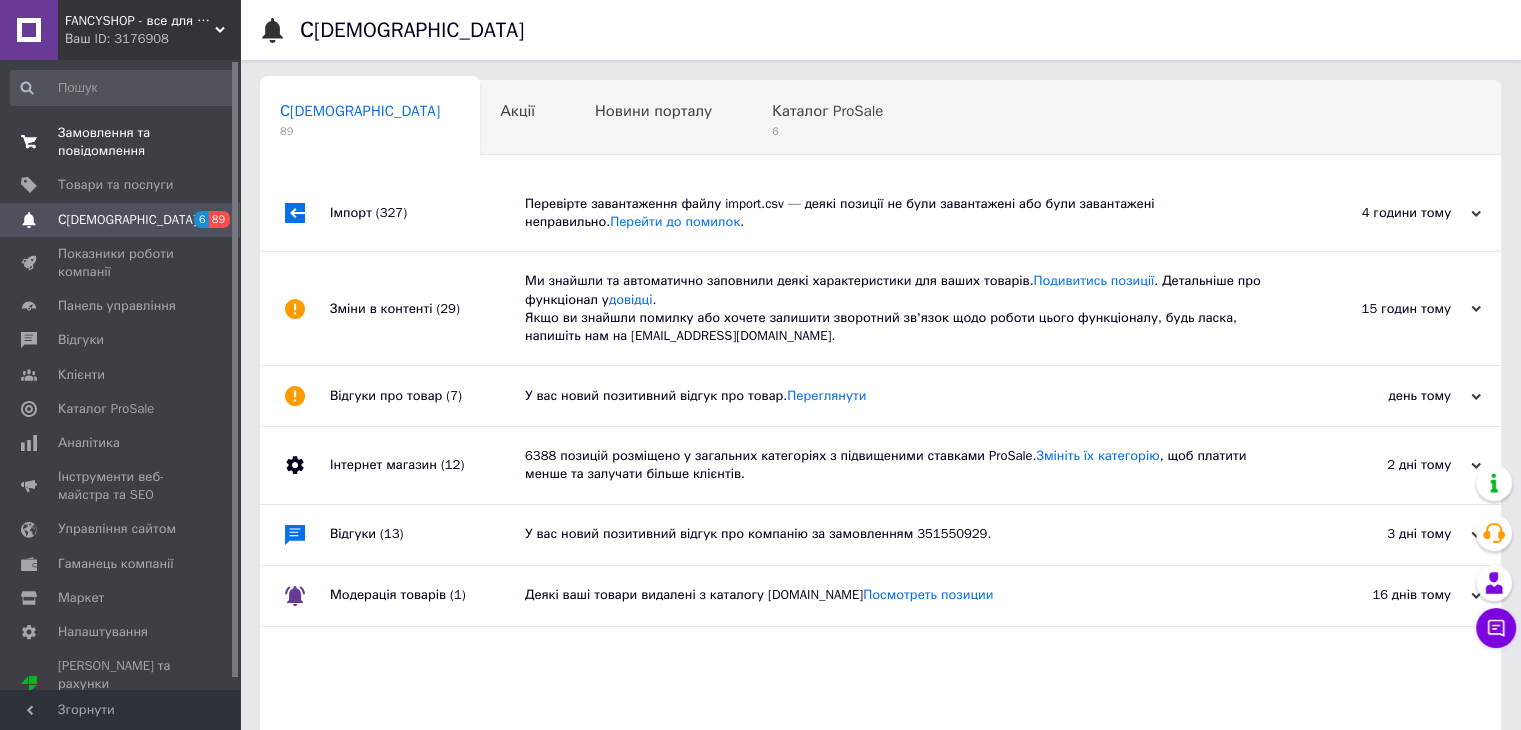 click on "Замовлення та повідомлення" at bounding box center [121, 142] 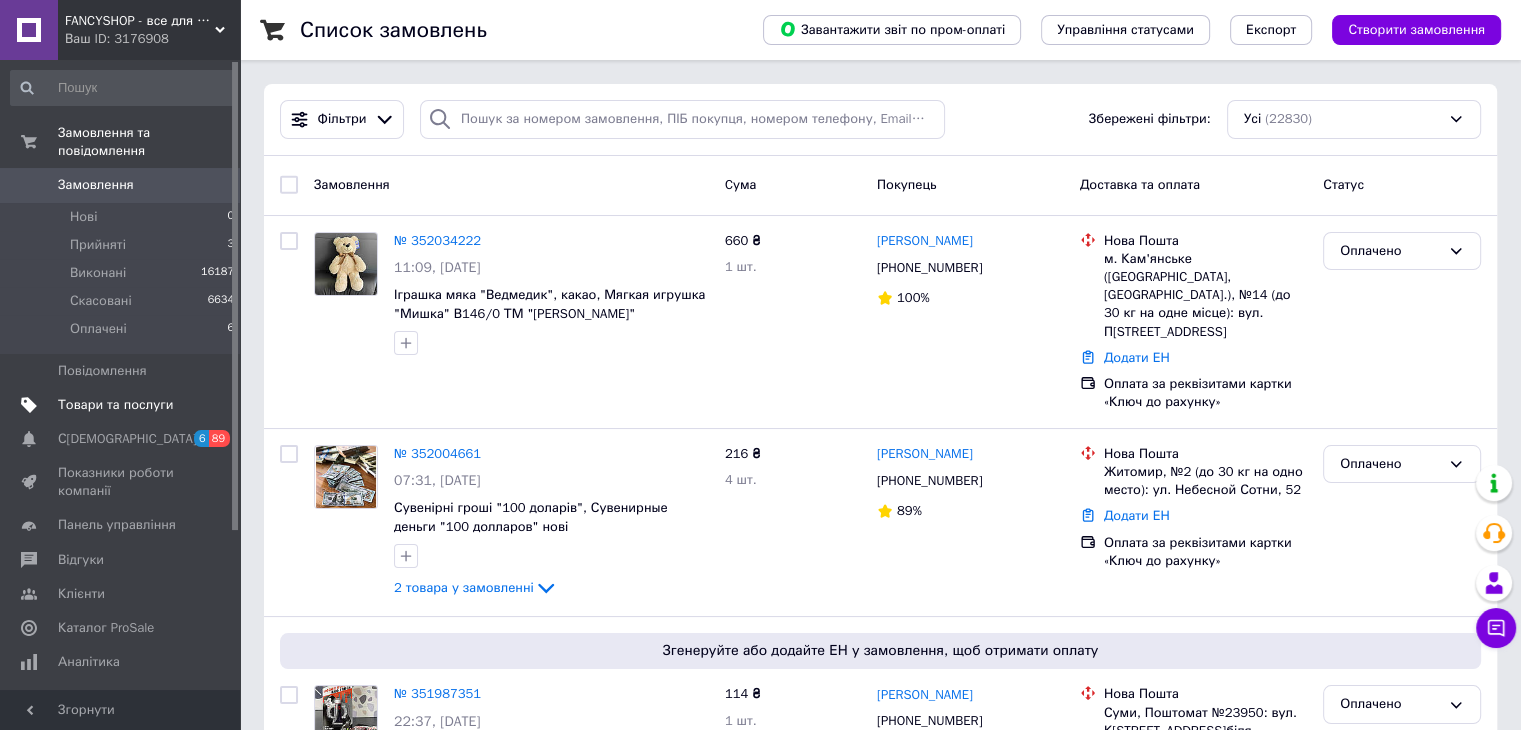 click on "Товари та послуги" at bounding box center [123, 405] 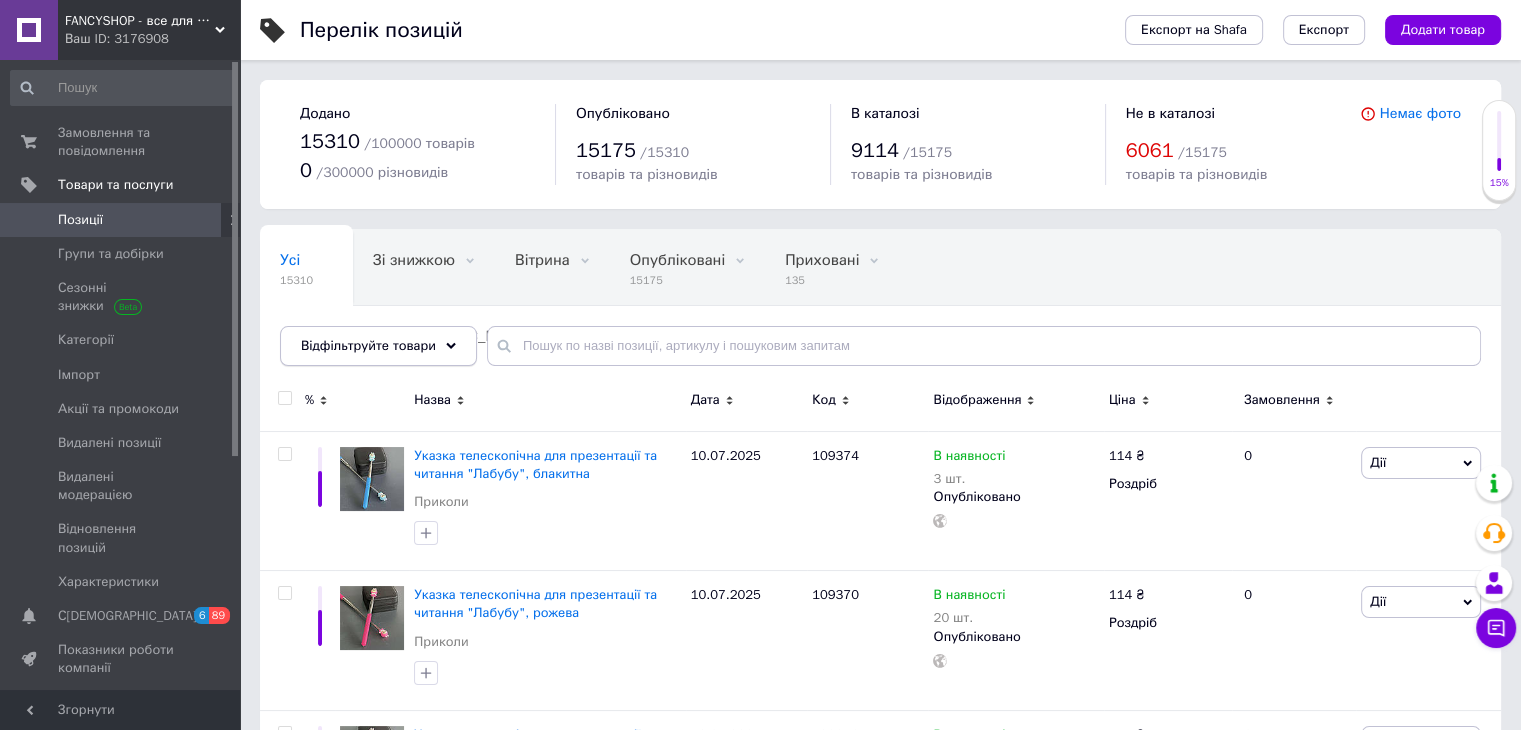 click on "Відфільтруйте товари" at bounding box center [368, 345] 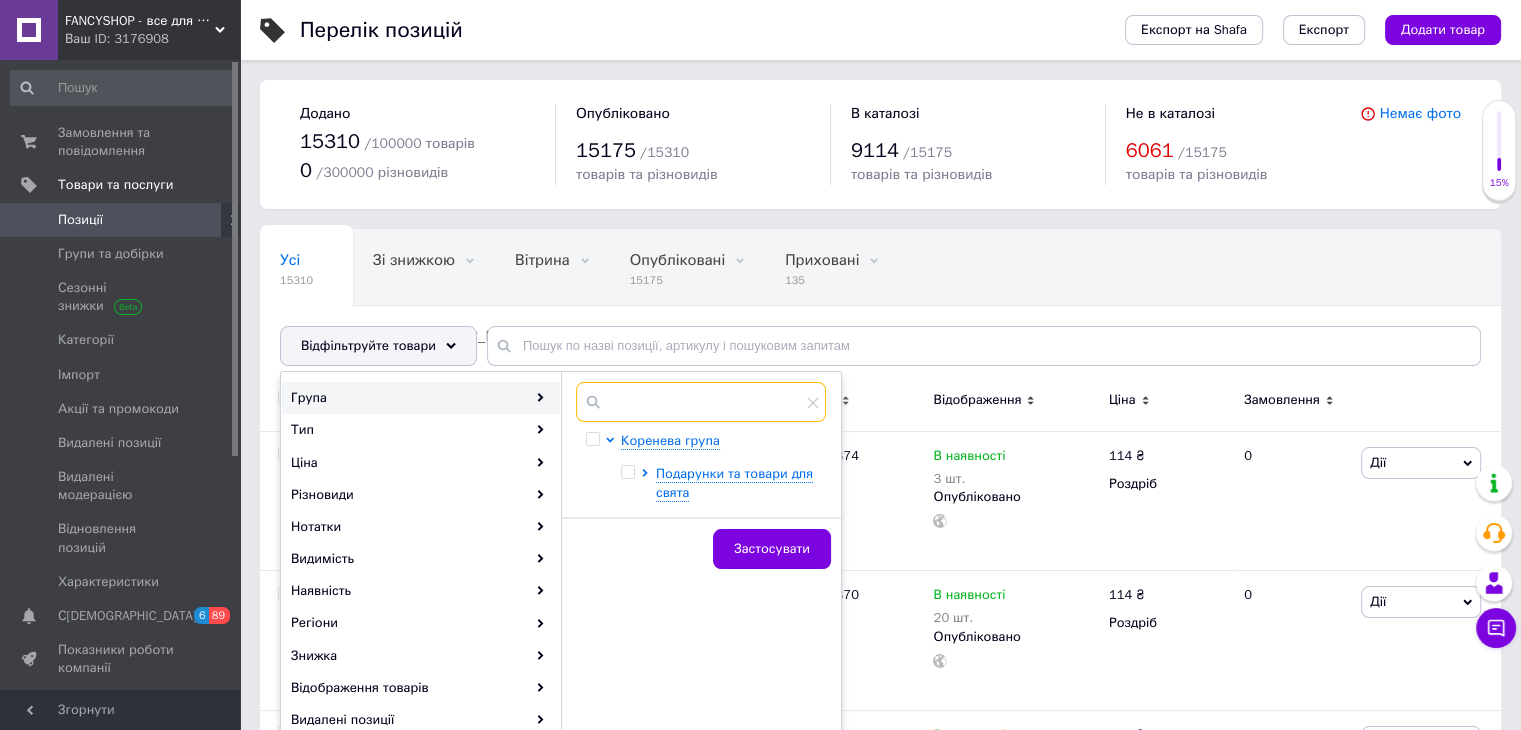 click at bounding box center (701, 402) 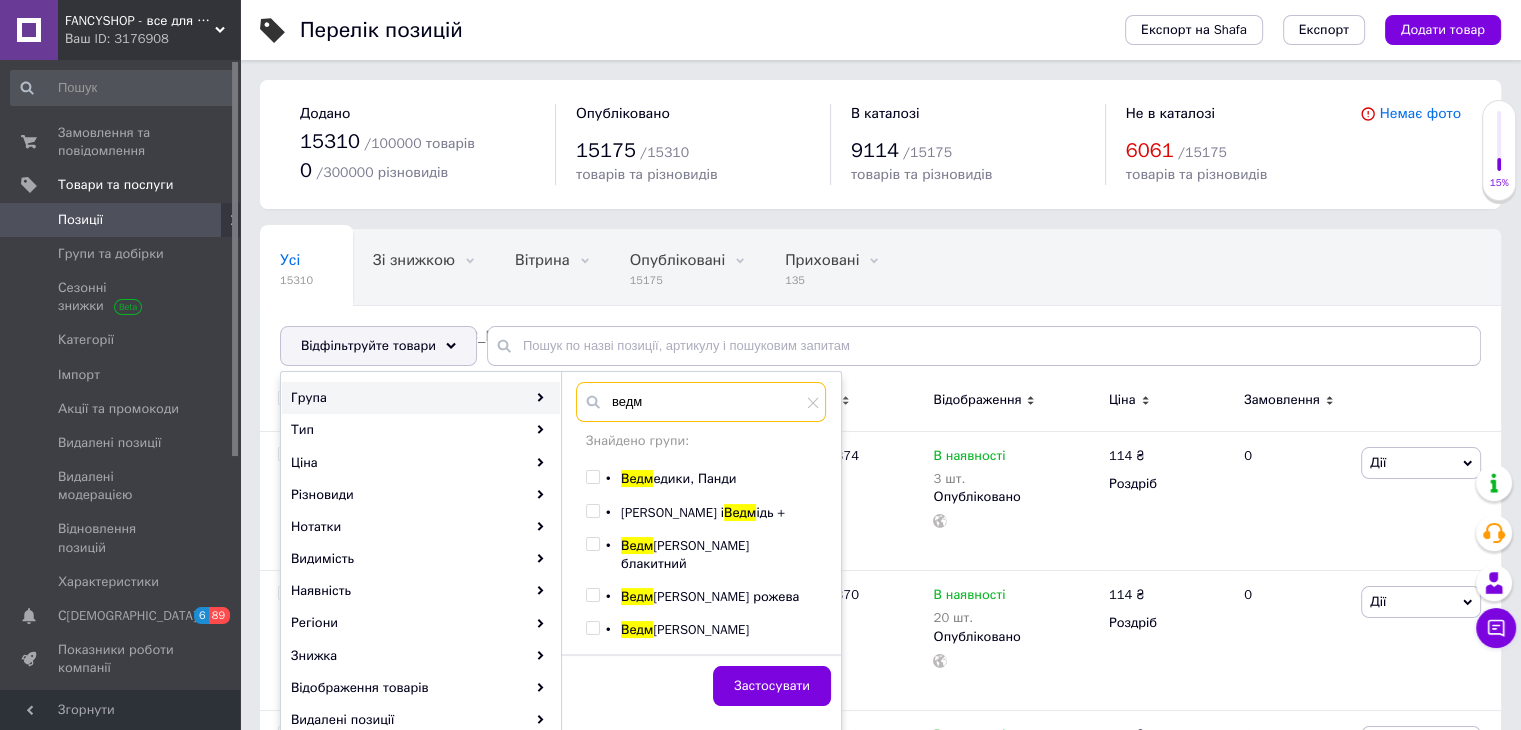 type on "ведм" 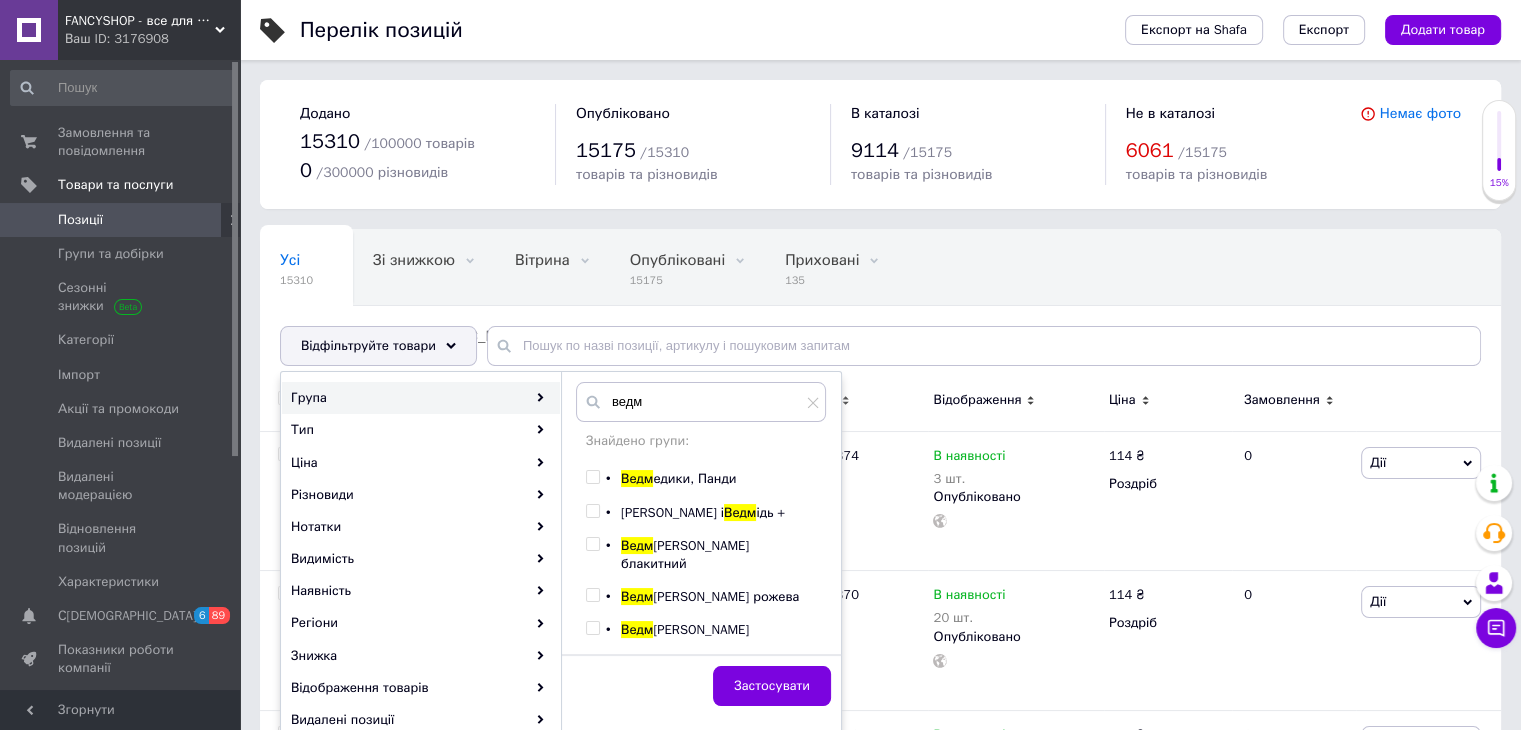 click on "едики, Панди" at bounding box center (694, 478) 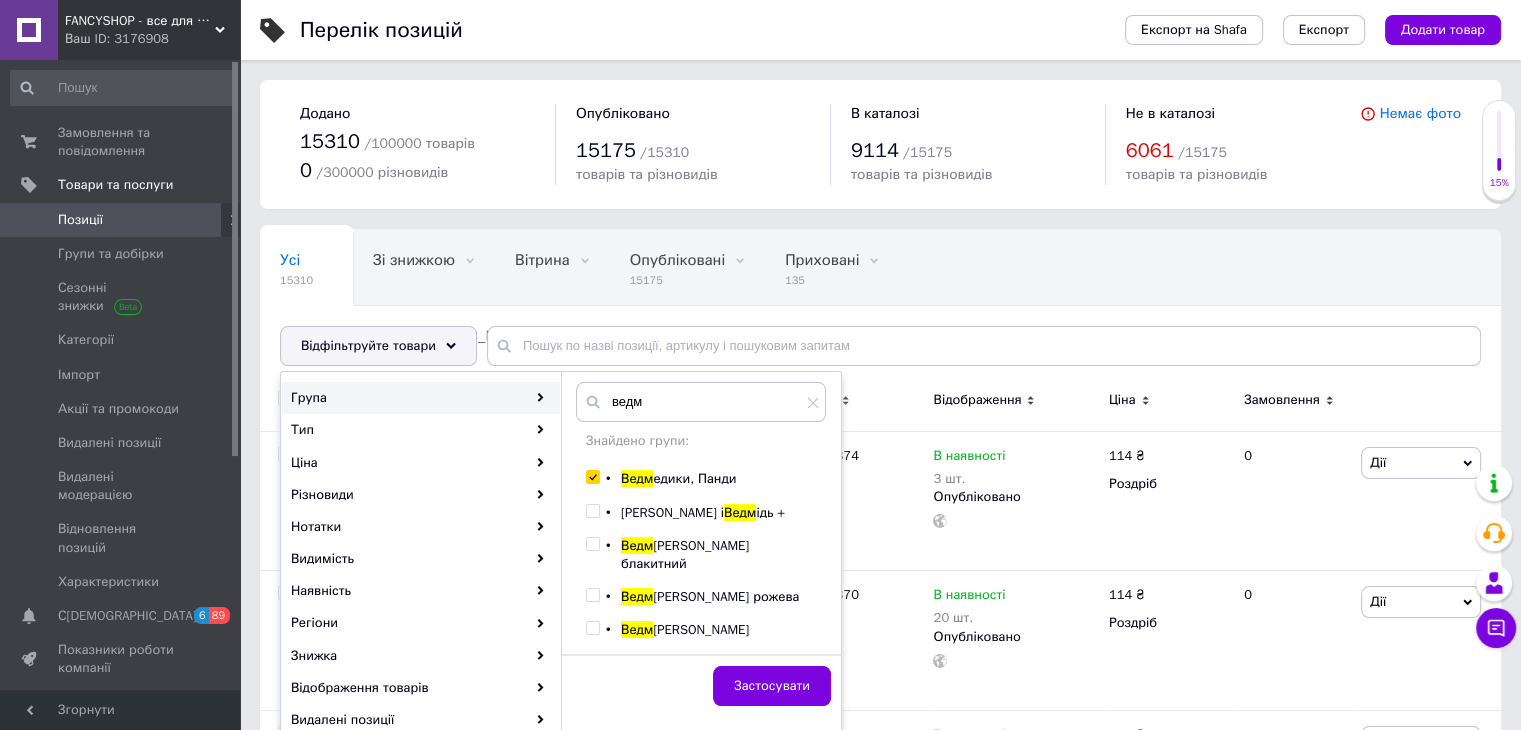 checkbox on "true" 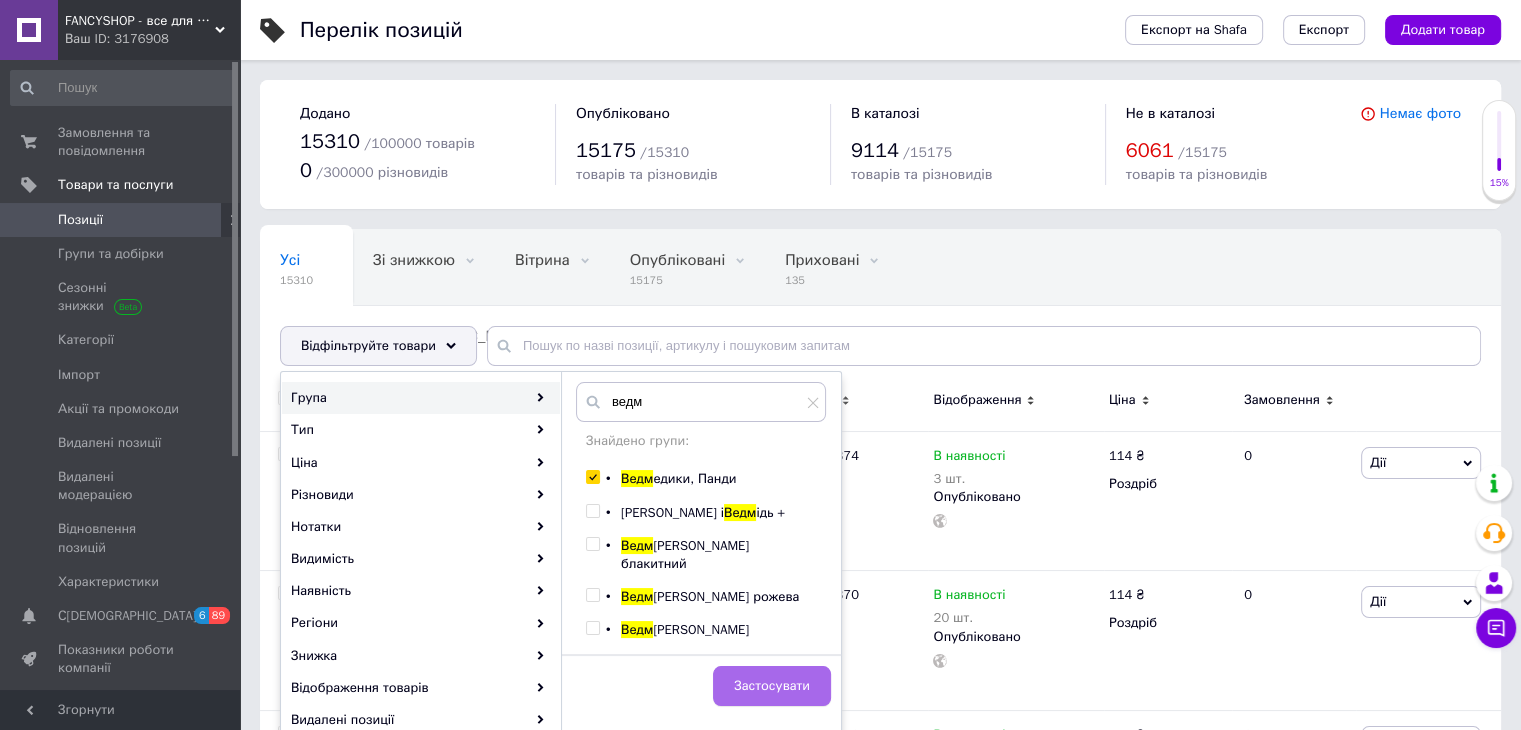 click on "Застосувати" at bounding box center (772, 686) 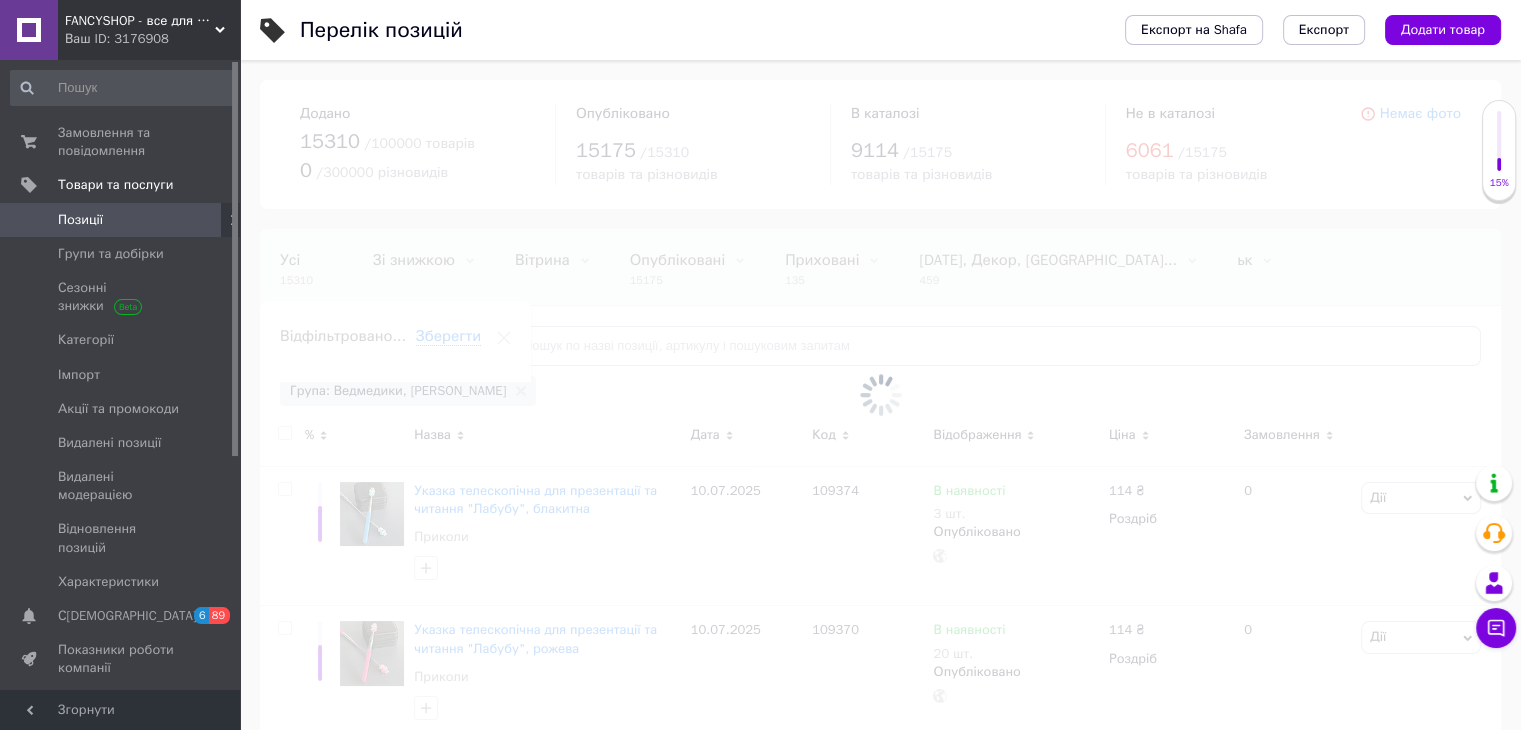 scroll, scrollTop: 0, scrollLeft: 133, axis: horizontal 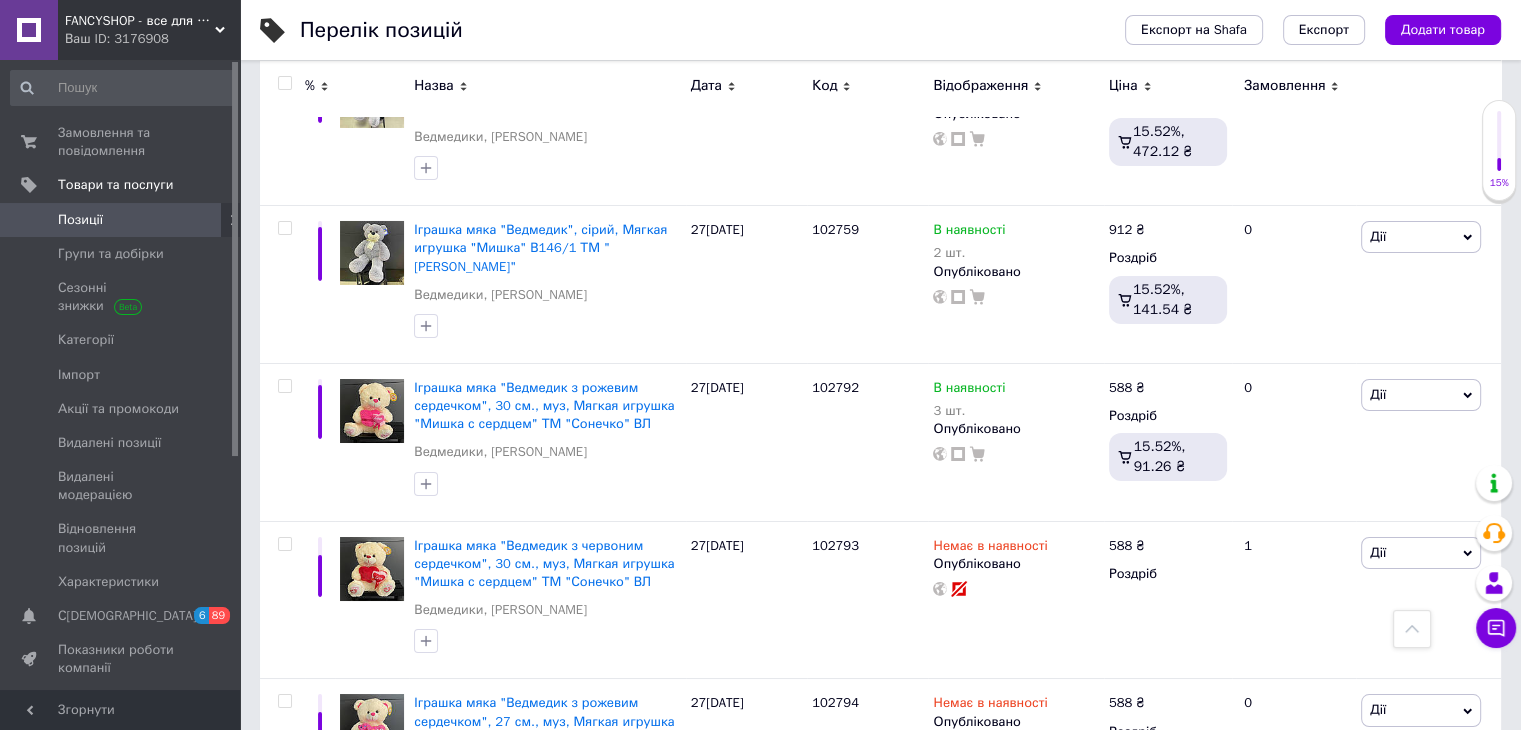 click on "3" at bounding box center (371, 1350) 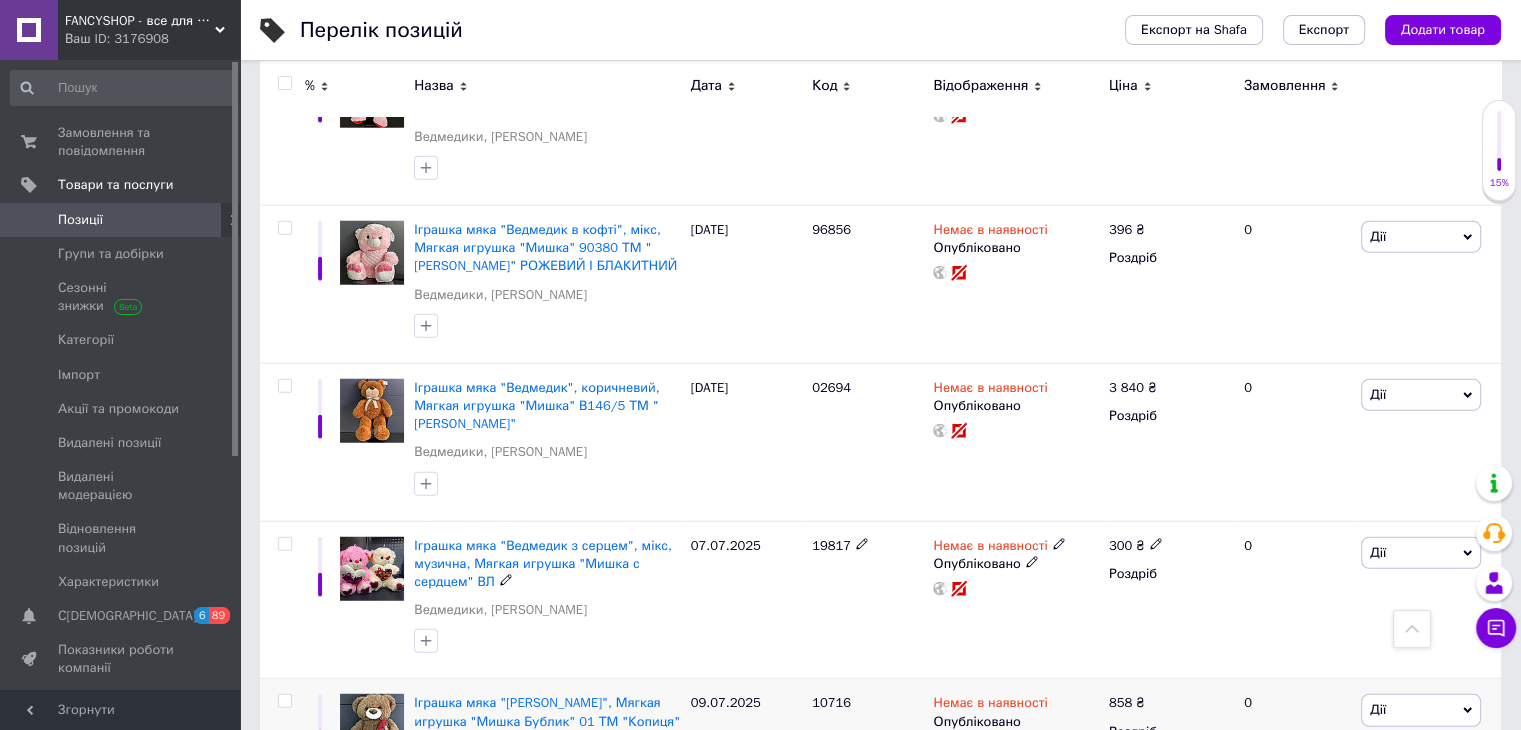 scroll, scrollTop: 5255, scrollLeft: 0, axis: vertical 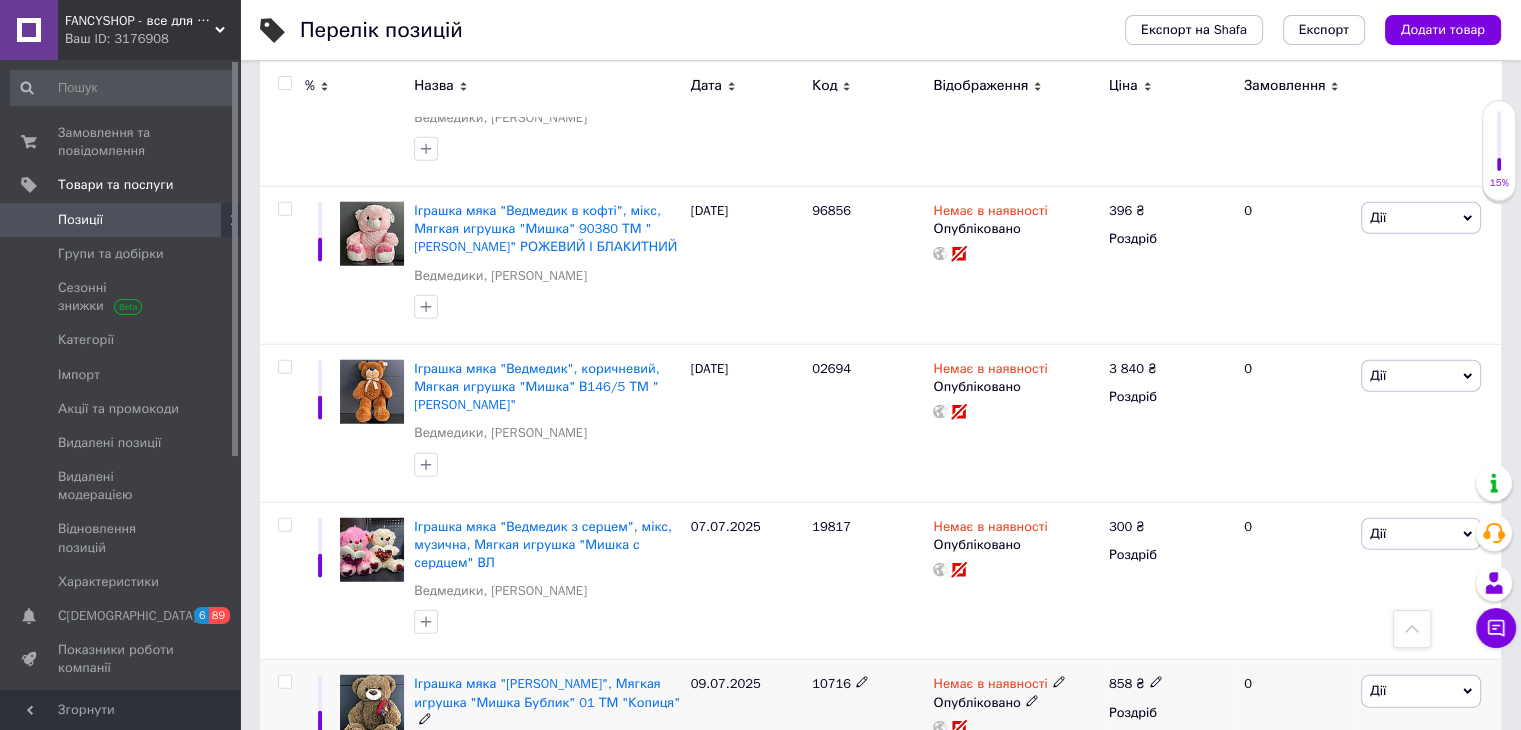 click at bounding box center (282, 738) 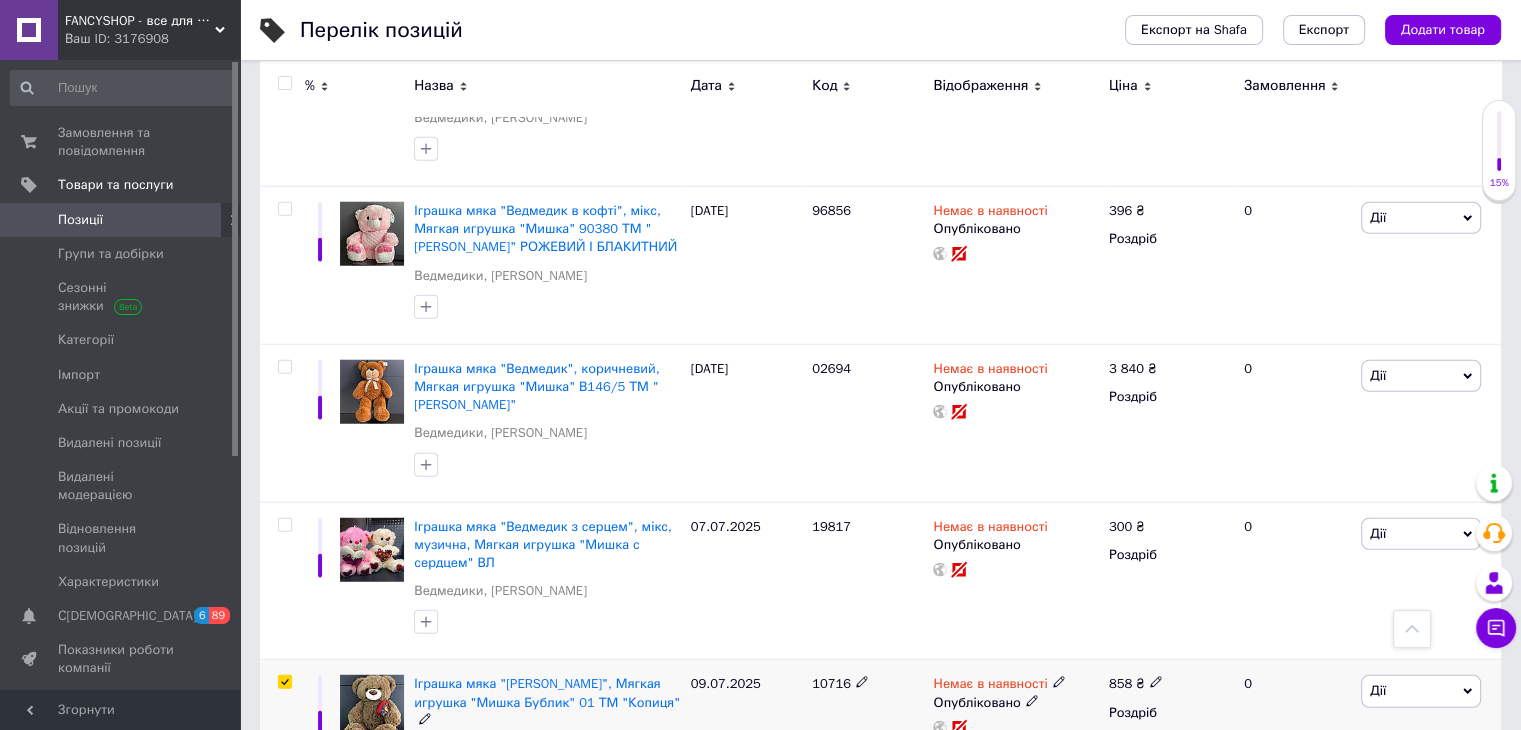 checkbox on "true" 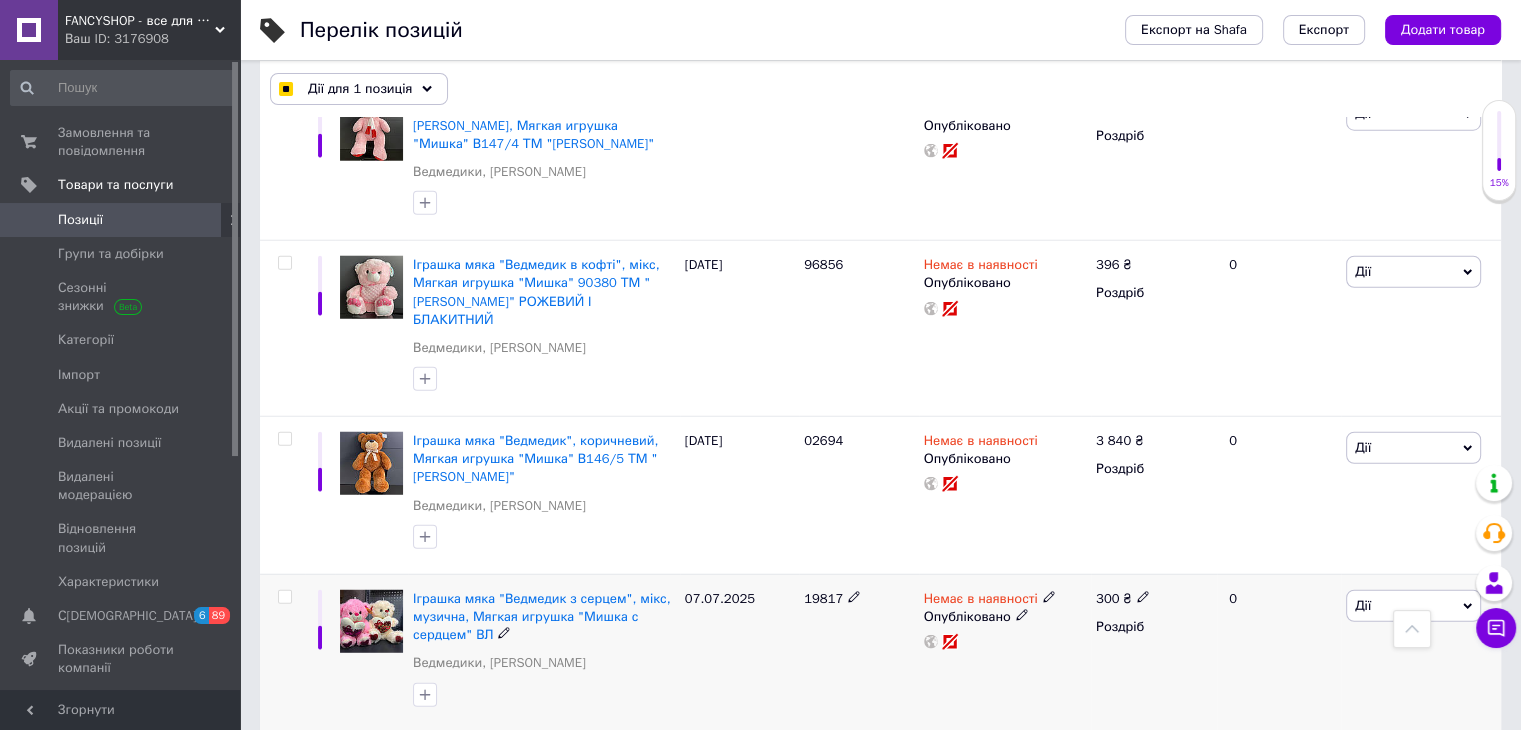 click at bounding box center [284, 597] 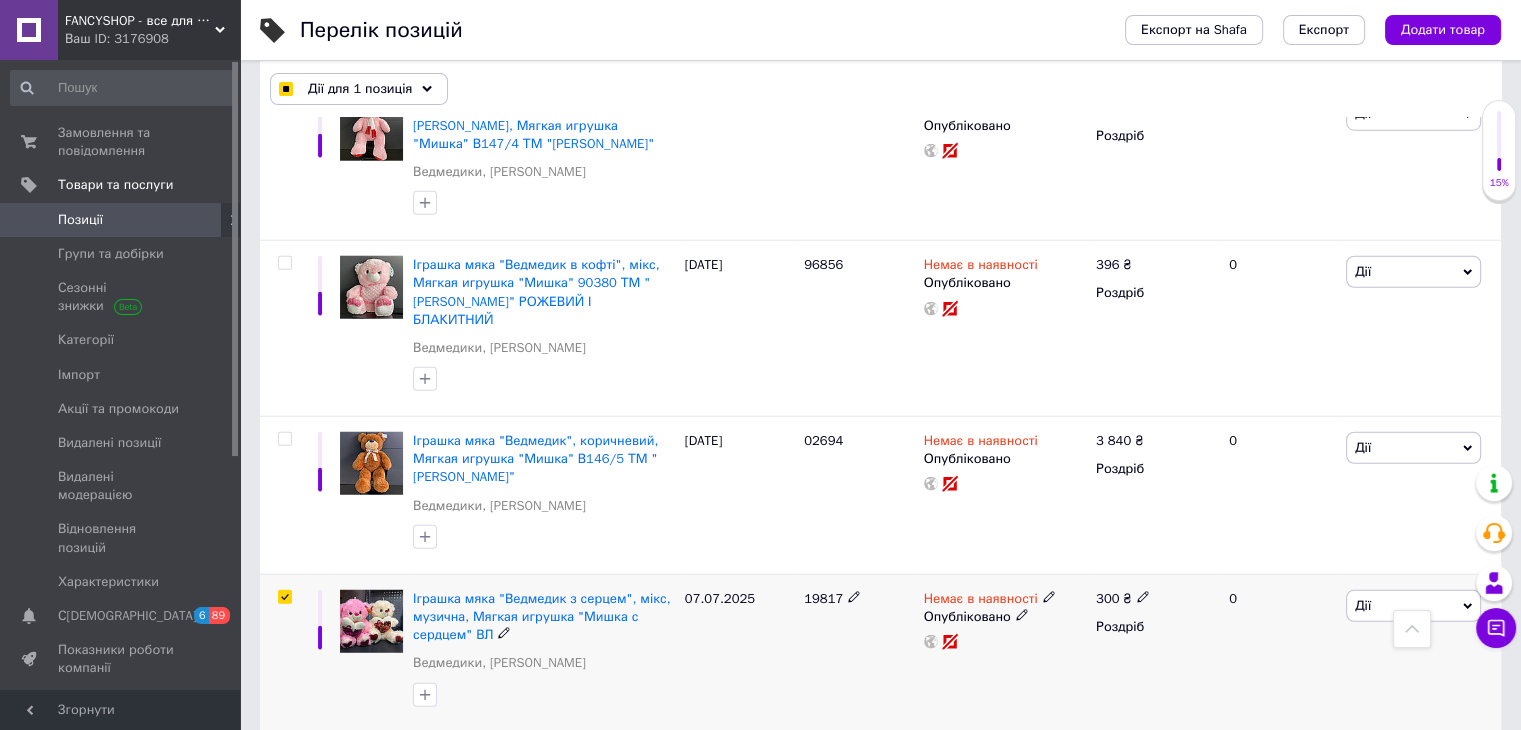 checkbox on "true" 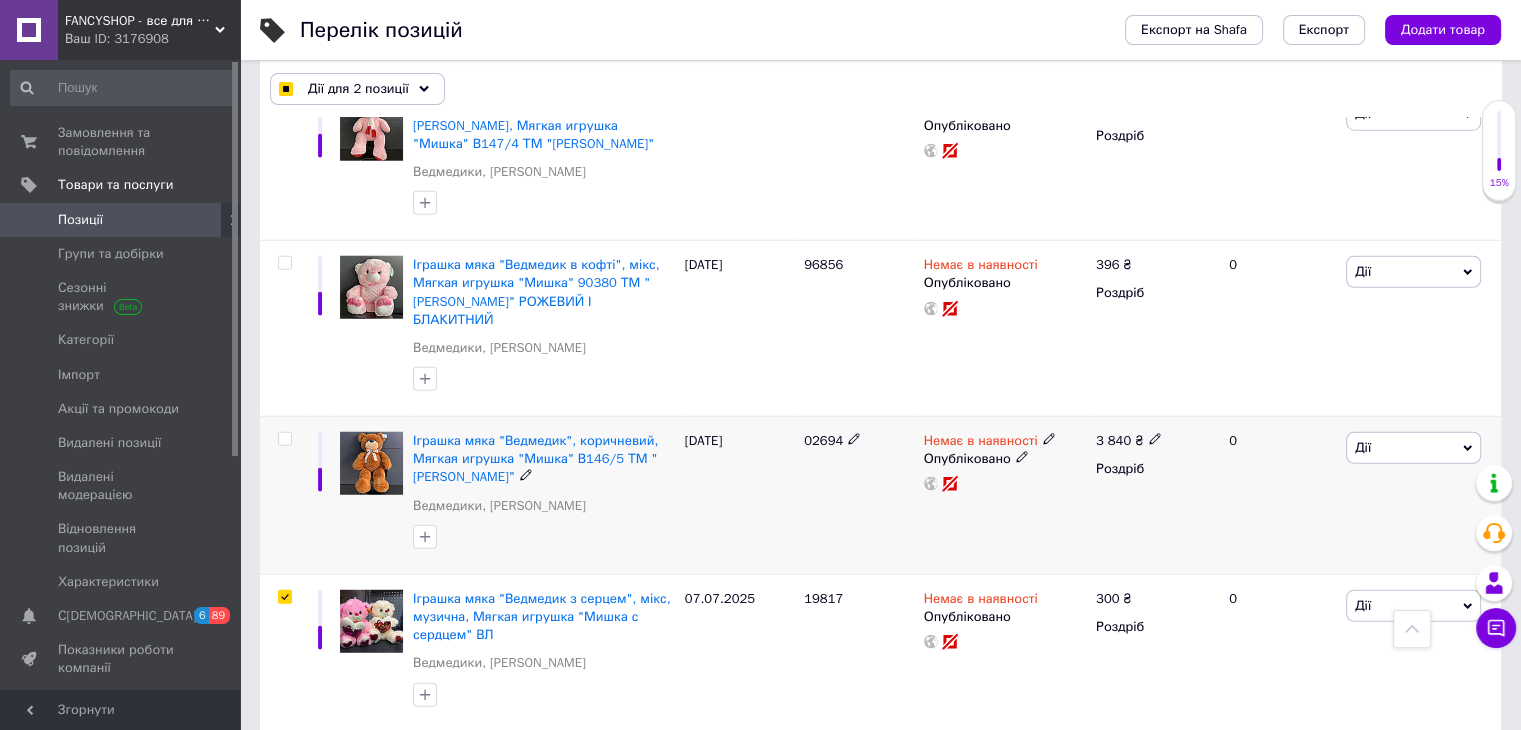 click at bounding box center (284, 439) 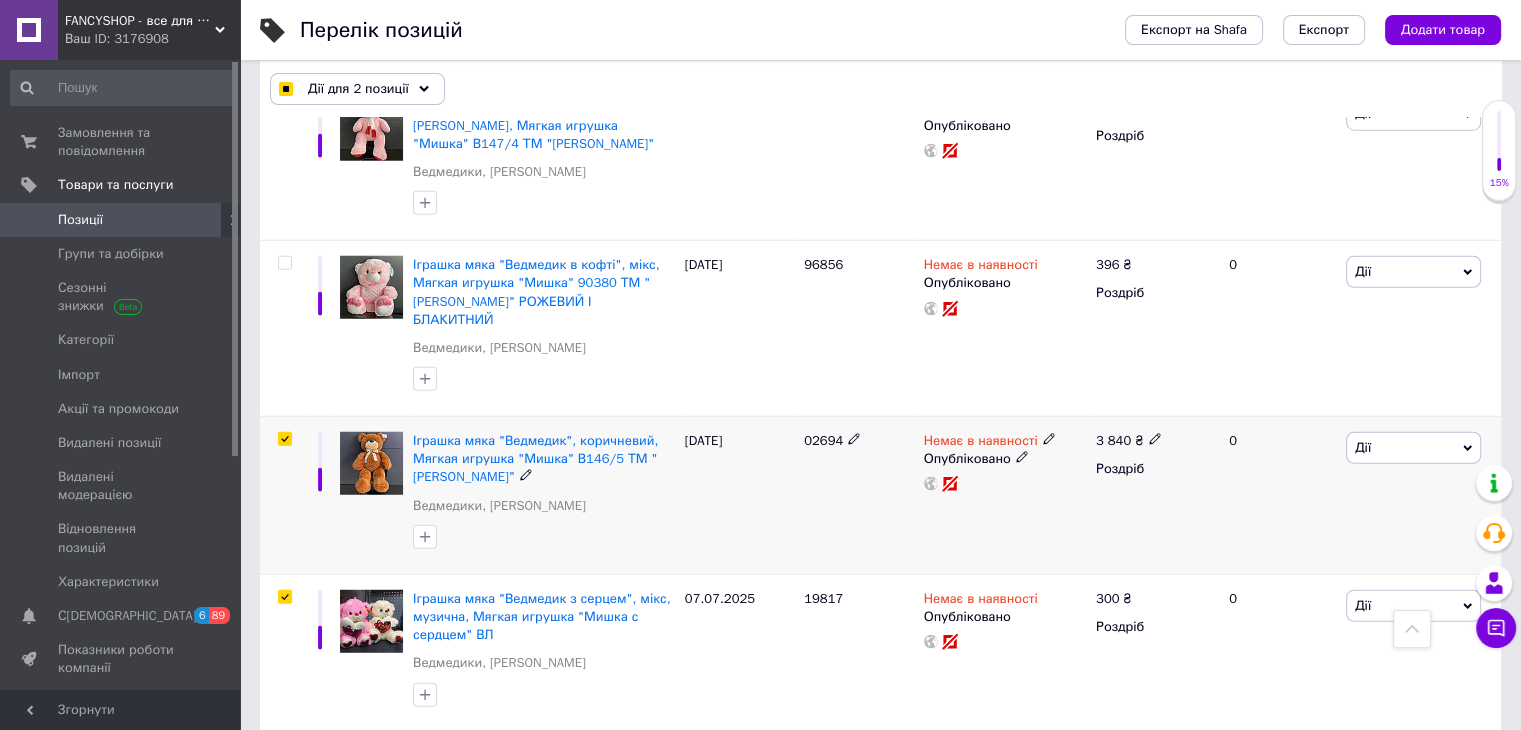 checkbox on "true" 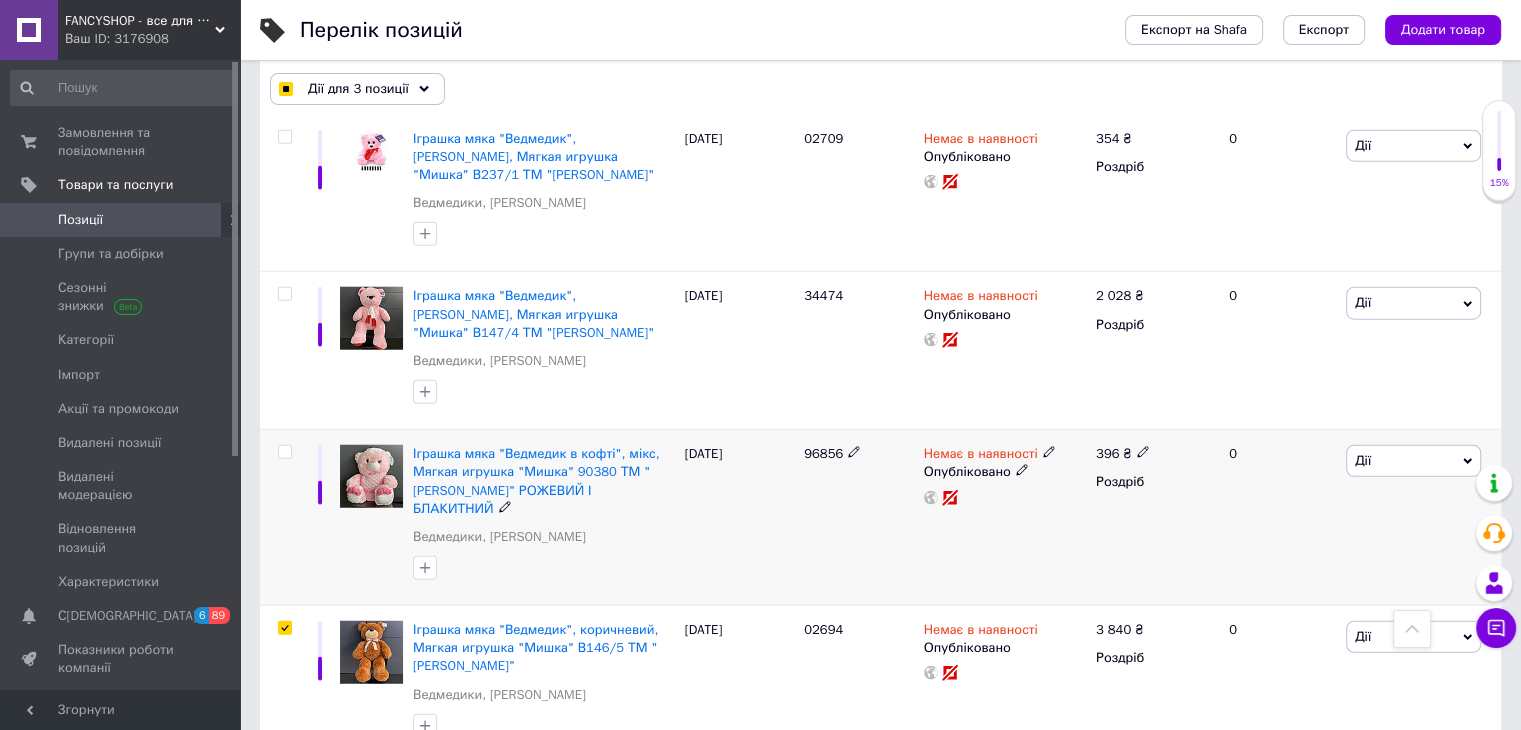 scroll, scrollTop: 5055, scrollLeft: 0, axis: vertical 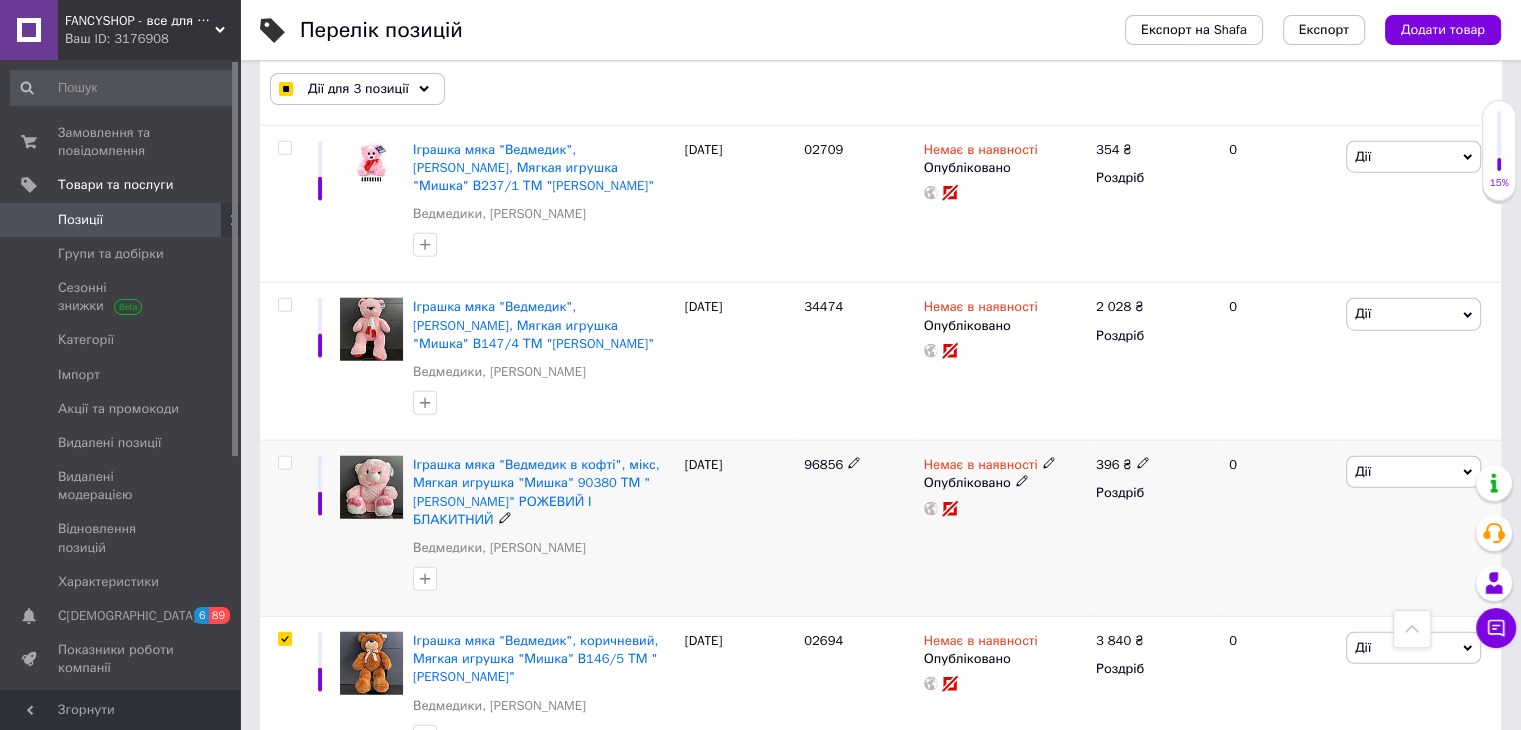 click at bounding box center [284, 463] 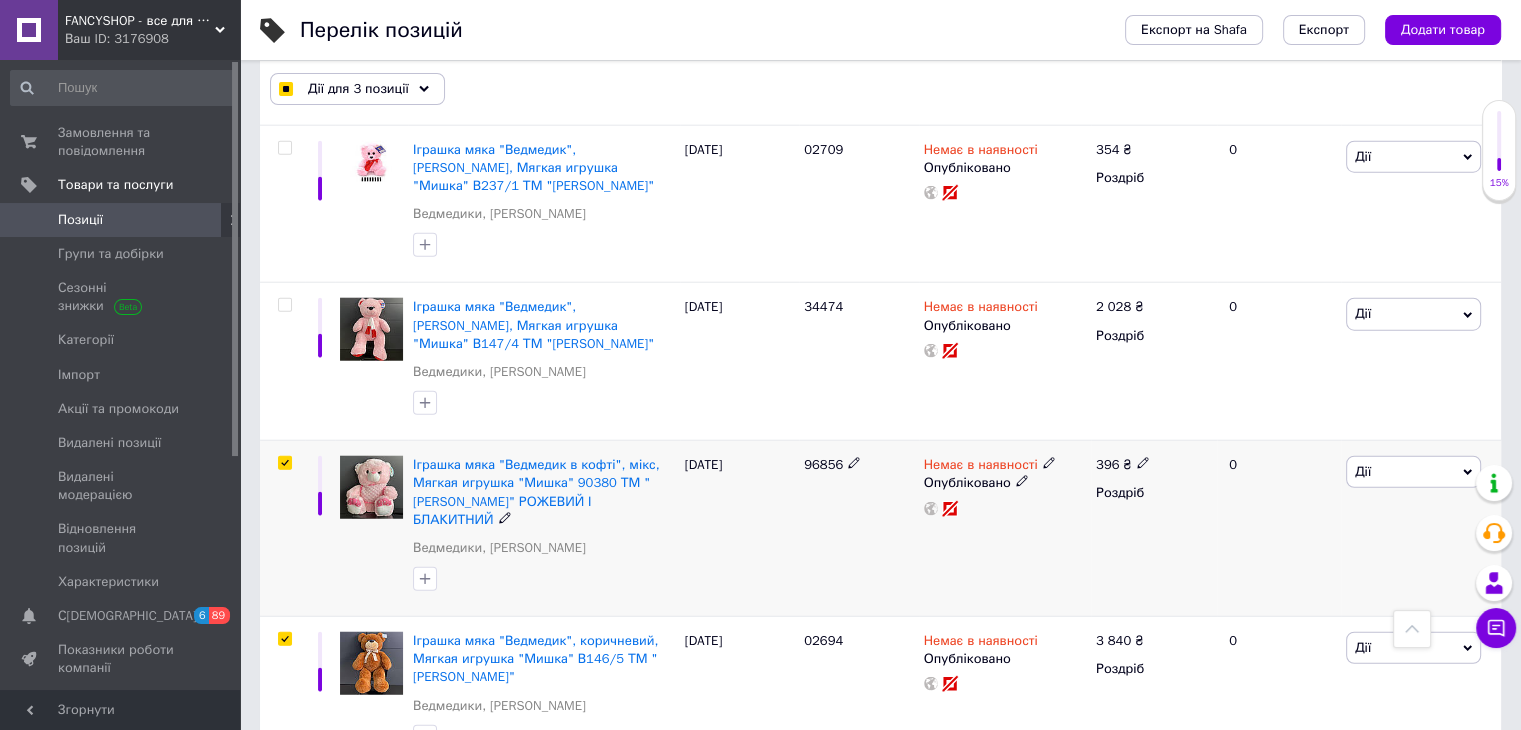 checkbox on "true" 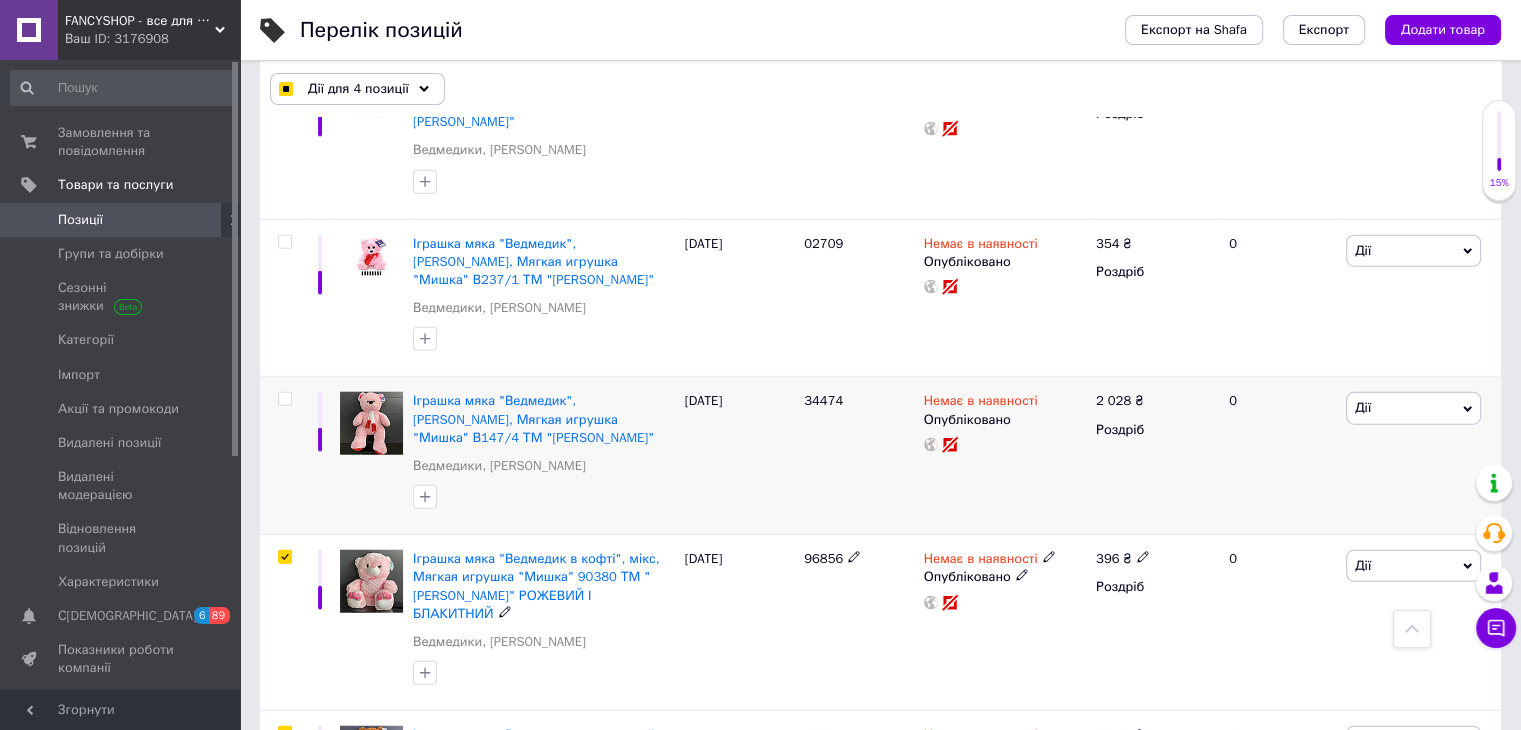 scroll, scrollTop: 4855, scrollLeft: 0, axis: vertical 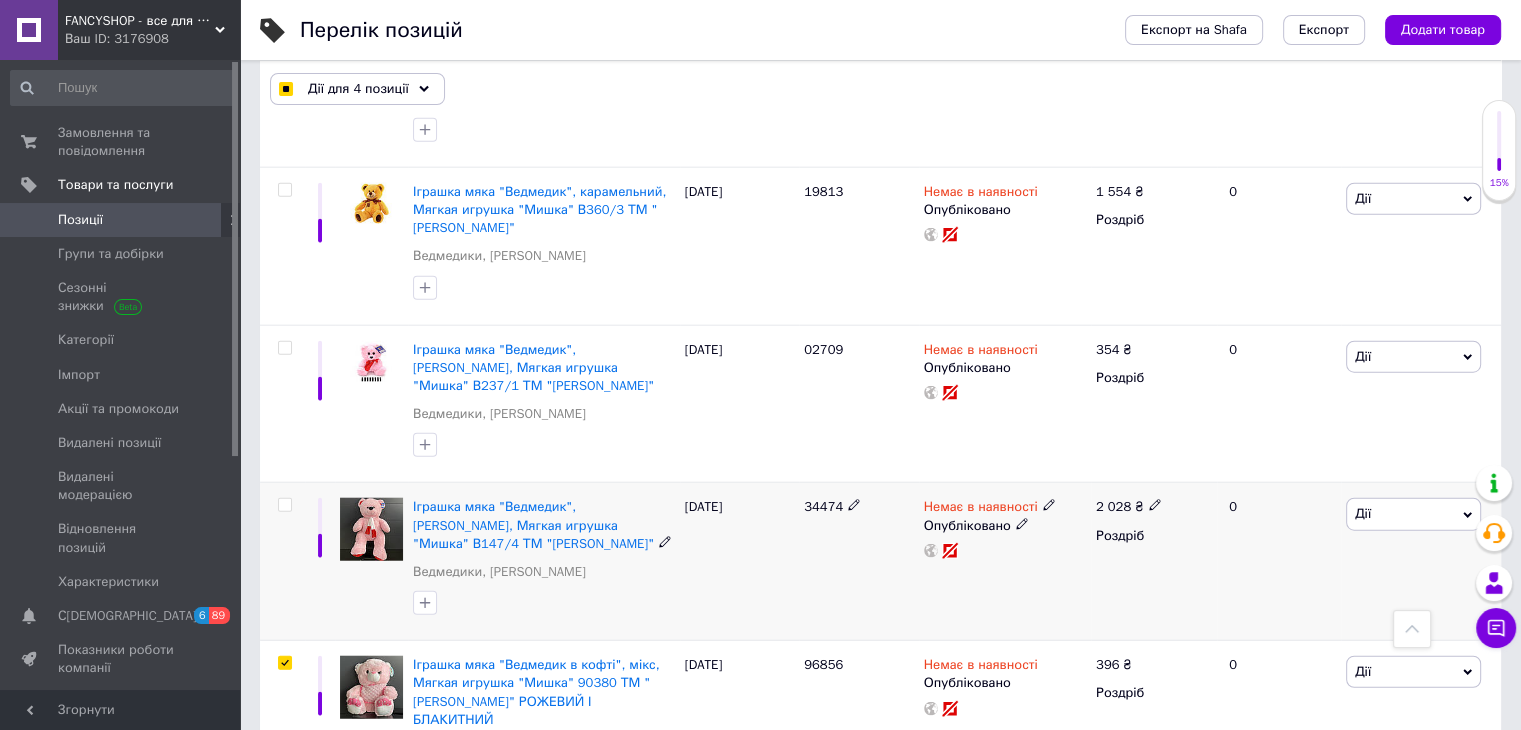 click at bounding box center (284, 505) 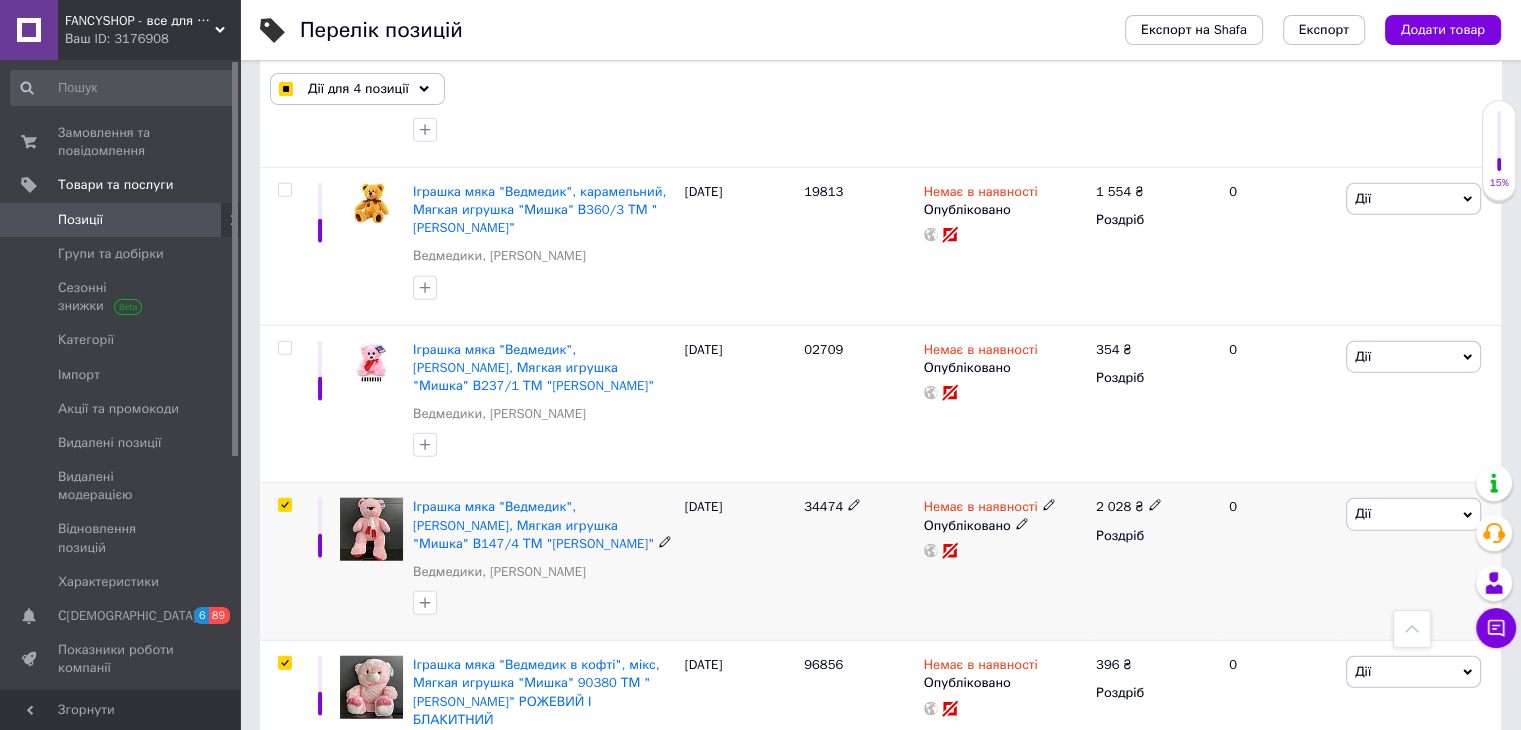 checkbox on "true" 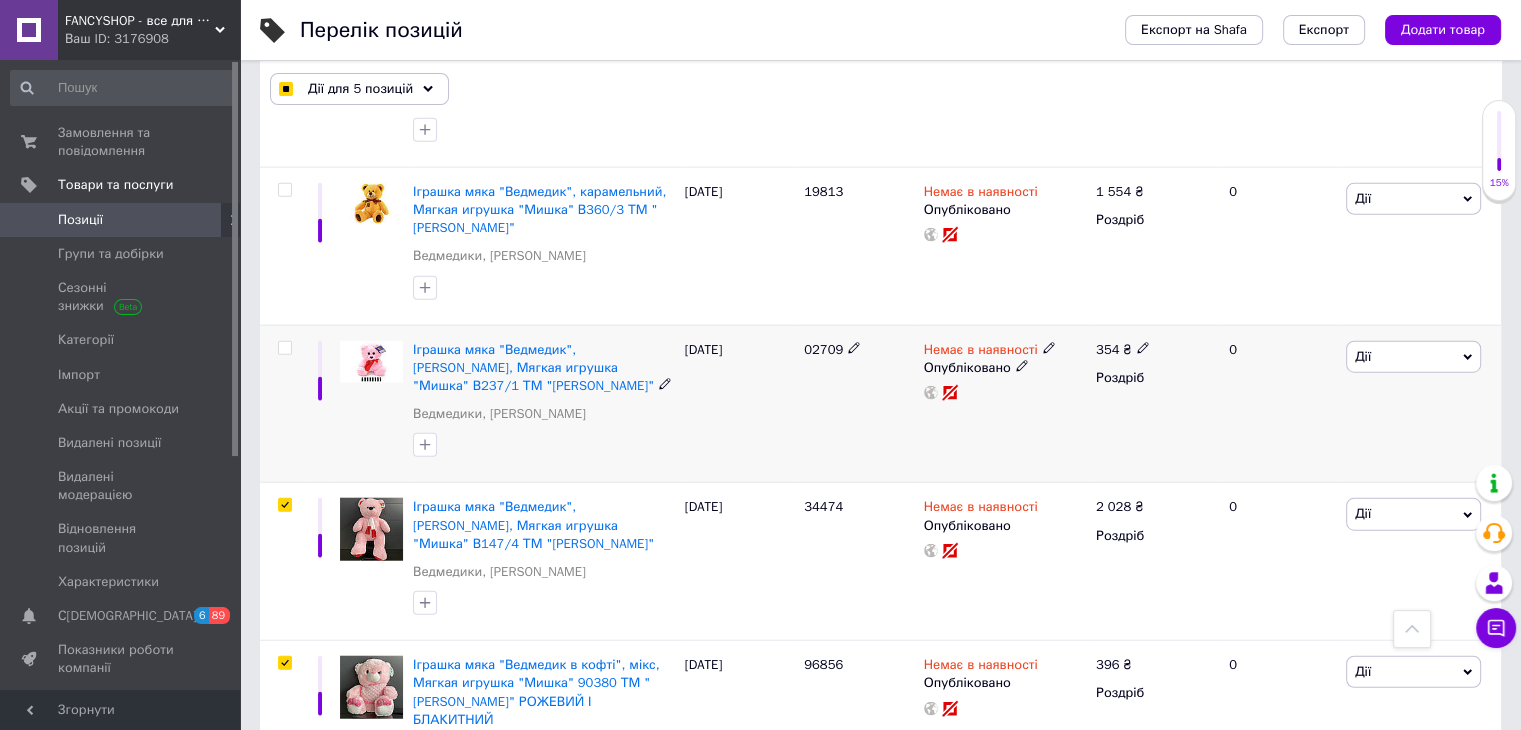 click at bounding box center (284, 348) 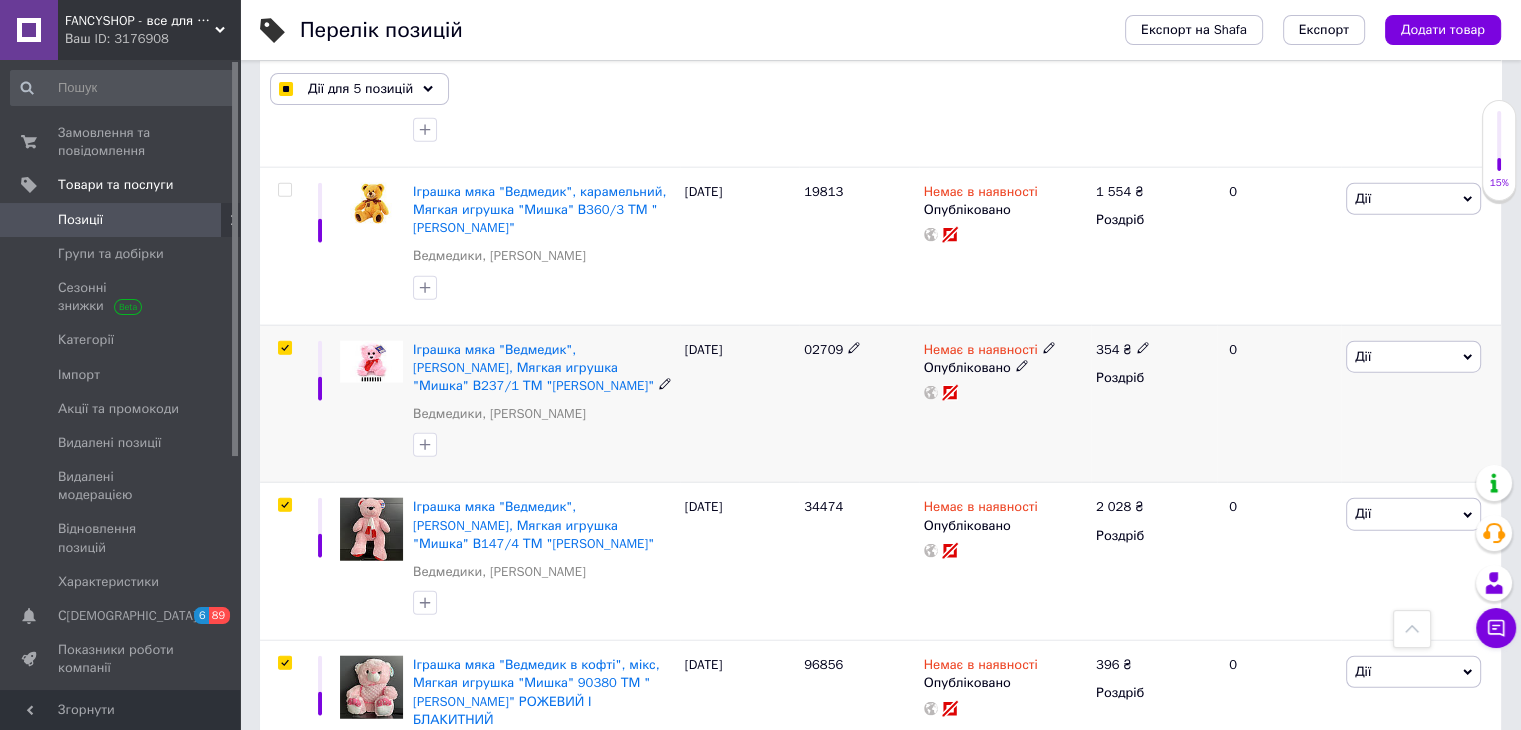 checkbox on "true" 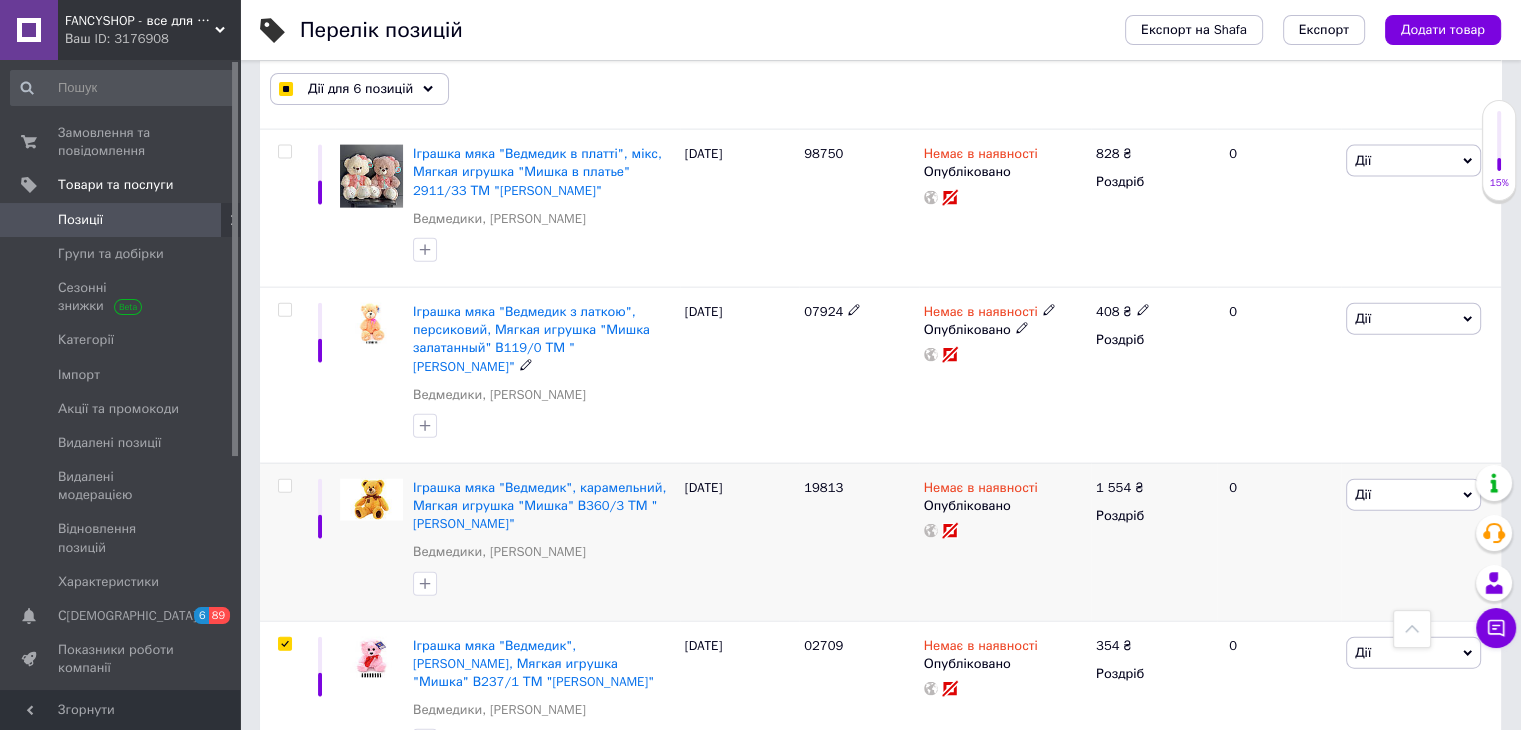 scroll, scrollTop: 4555, scrollLeft: 0, axis: vertical 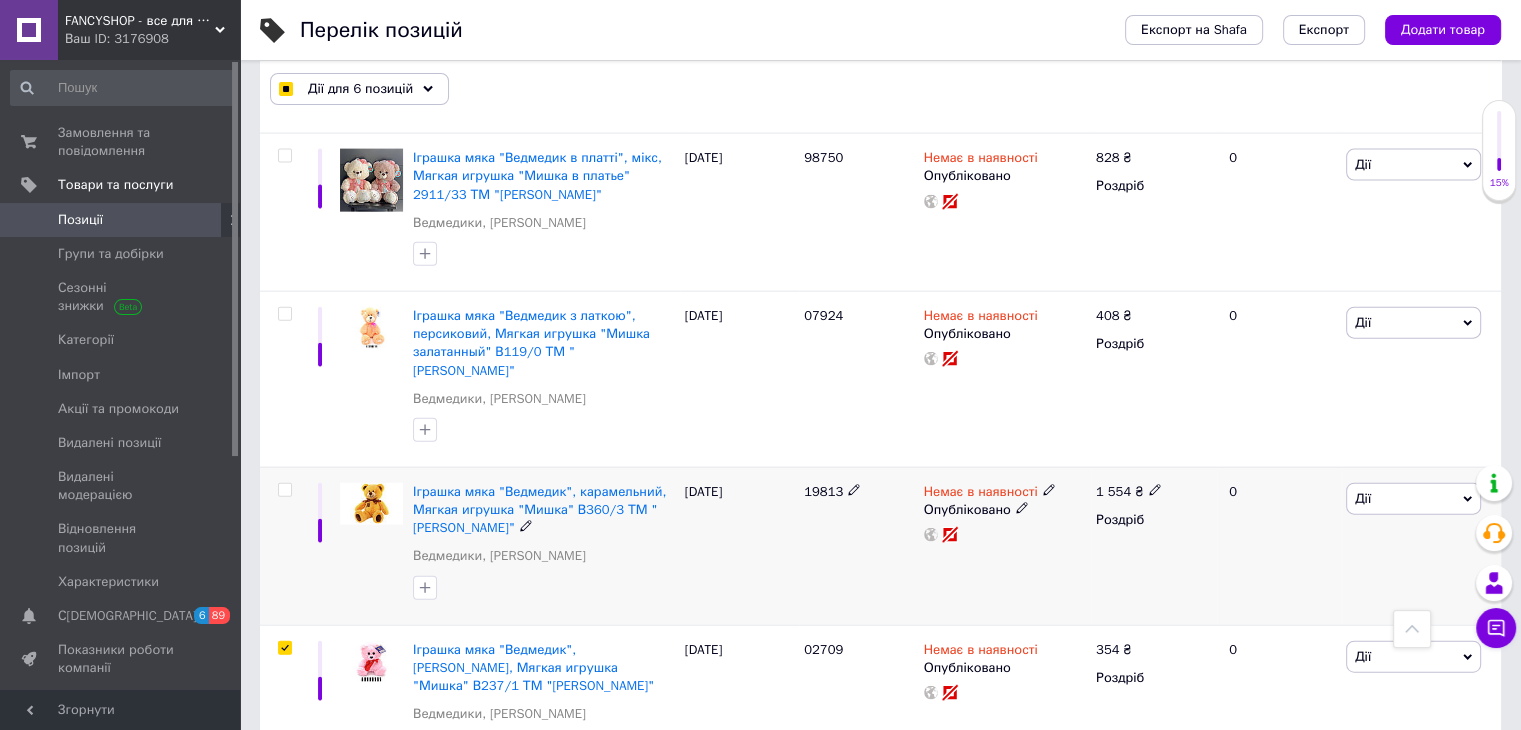 click at bounding box center (284, 490) 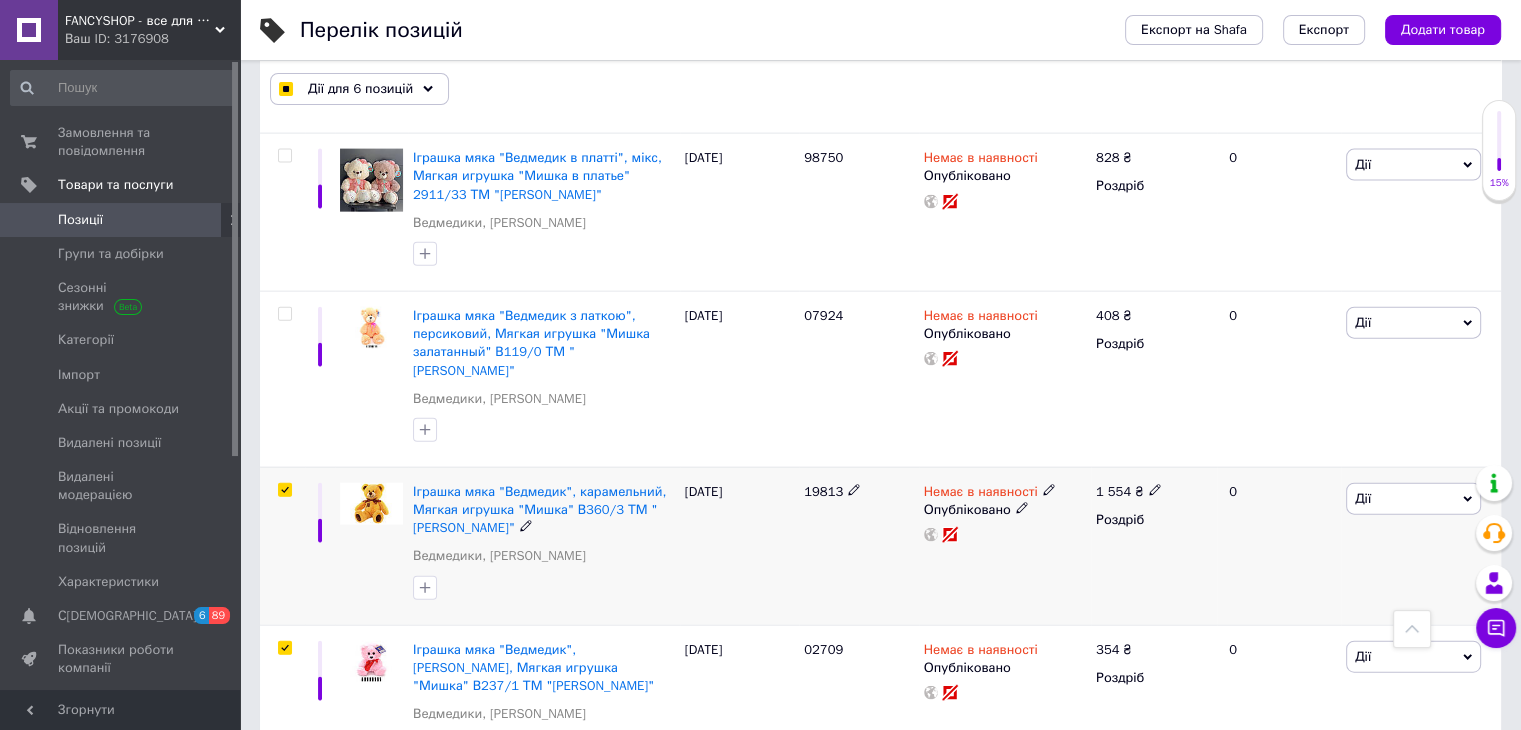 checkbox on "true" 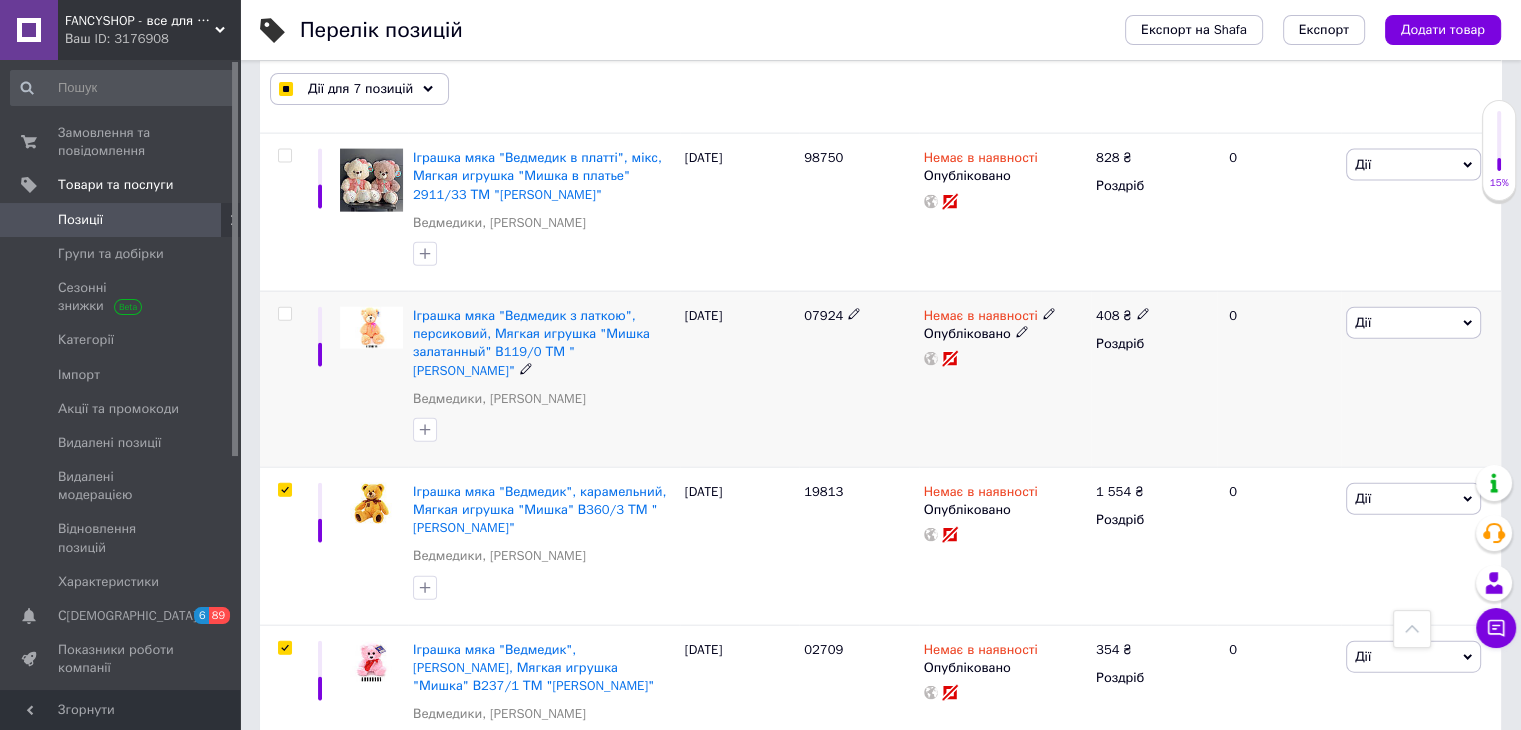 click at bounding box center [284, 314] 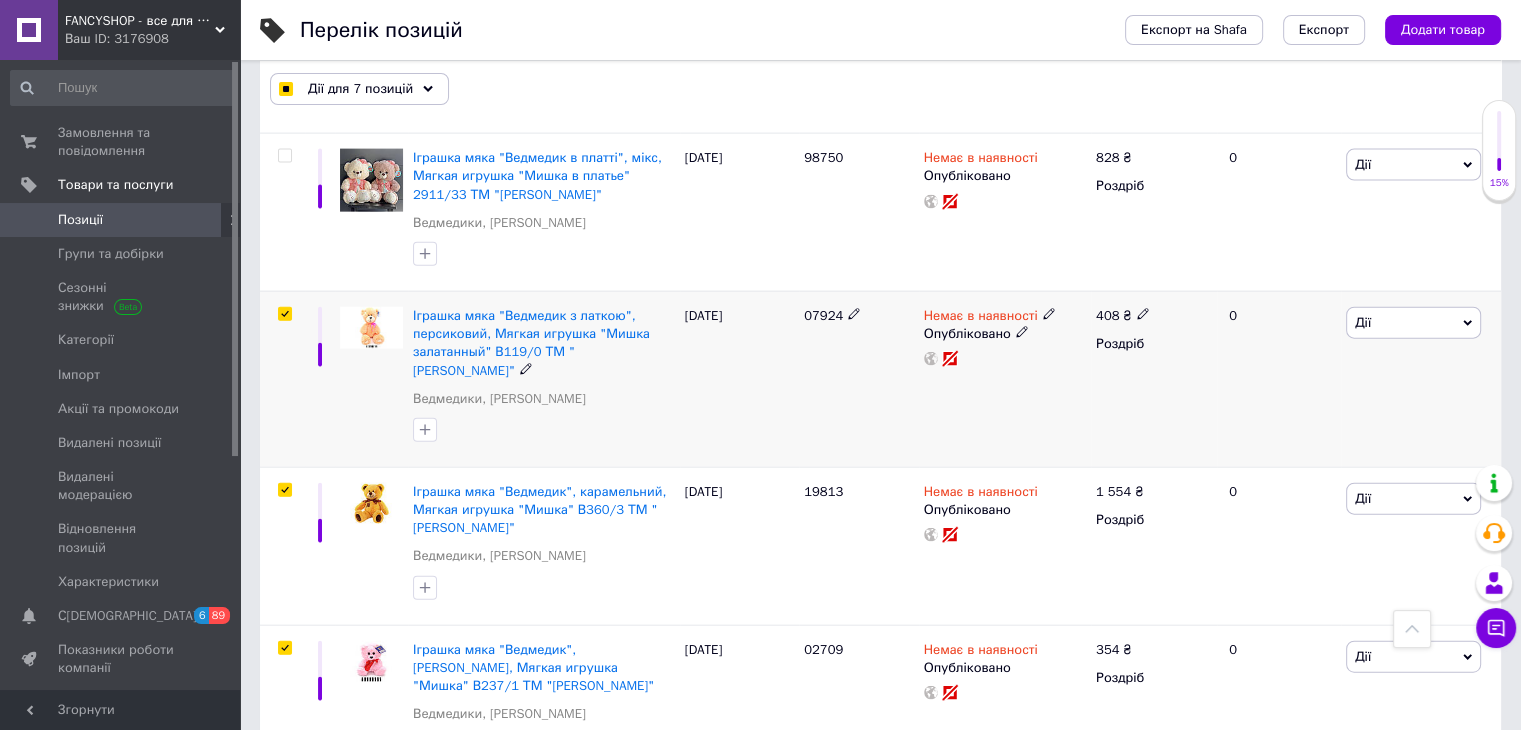 checkbox on "true" 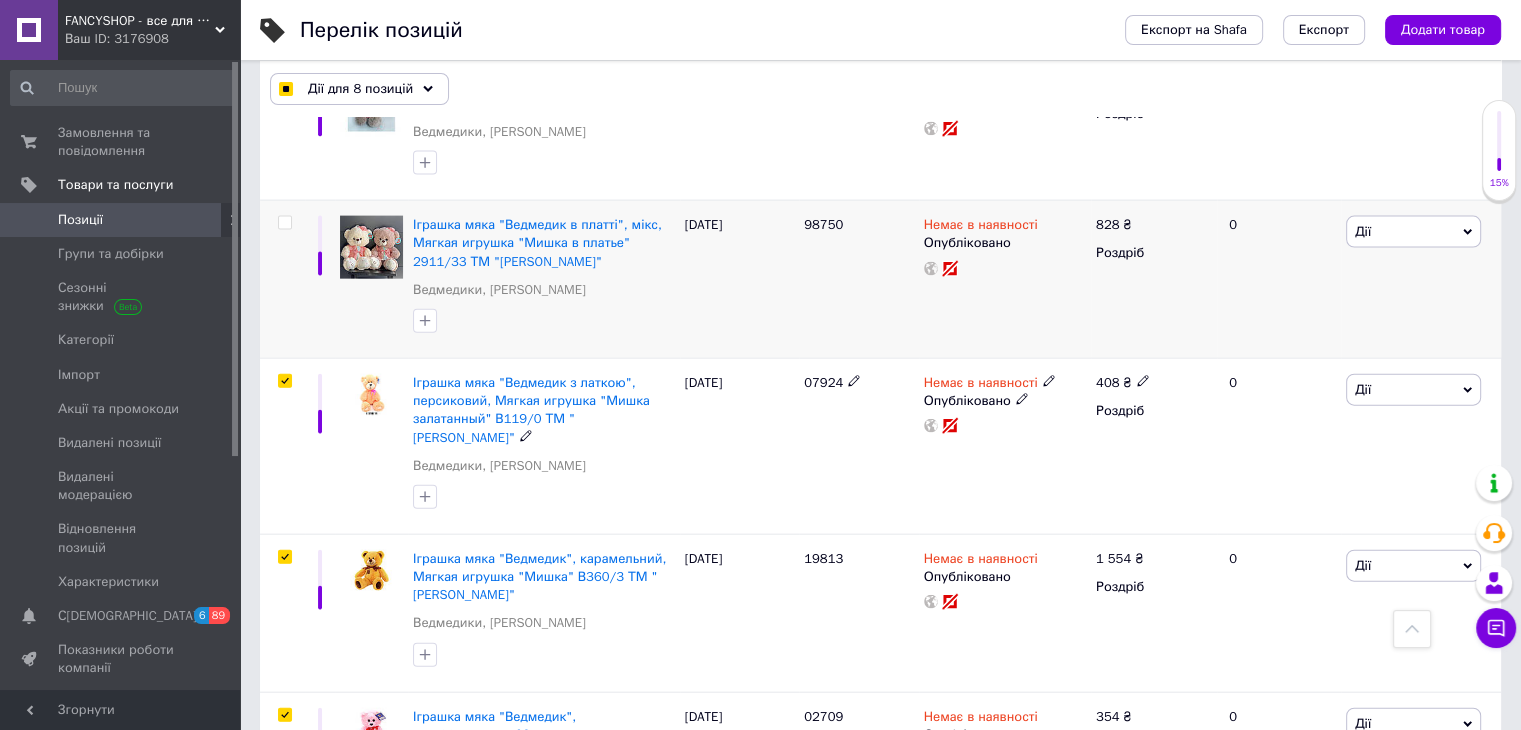 scroll, scrollTop: 4355, scrollLeft: 0, axis: vertical 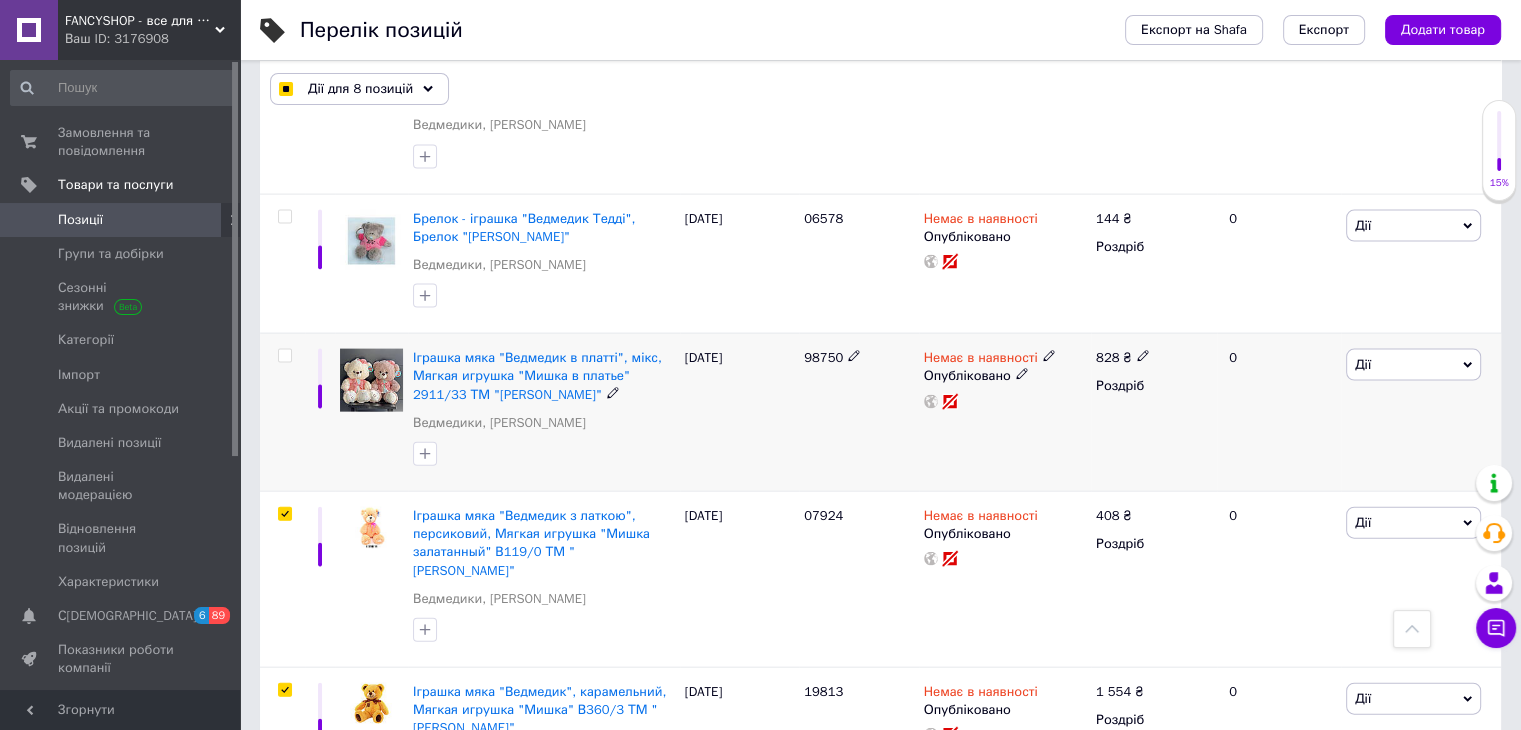 click at bounding box center [284, 356] 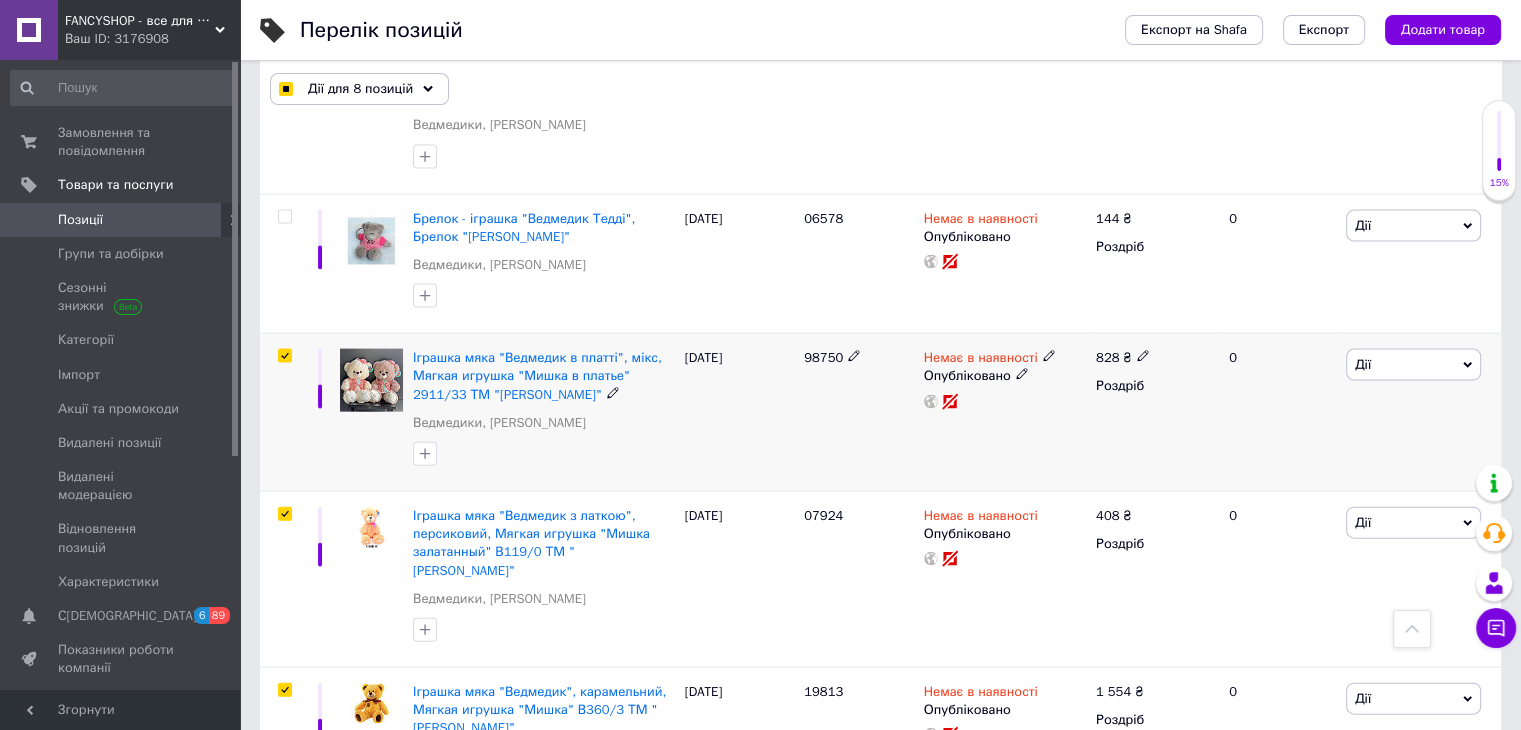 checkbox on "true" 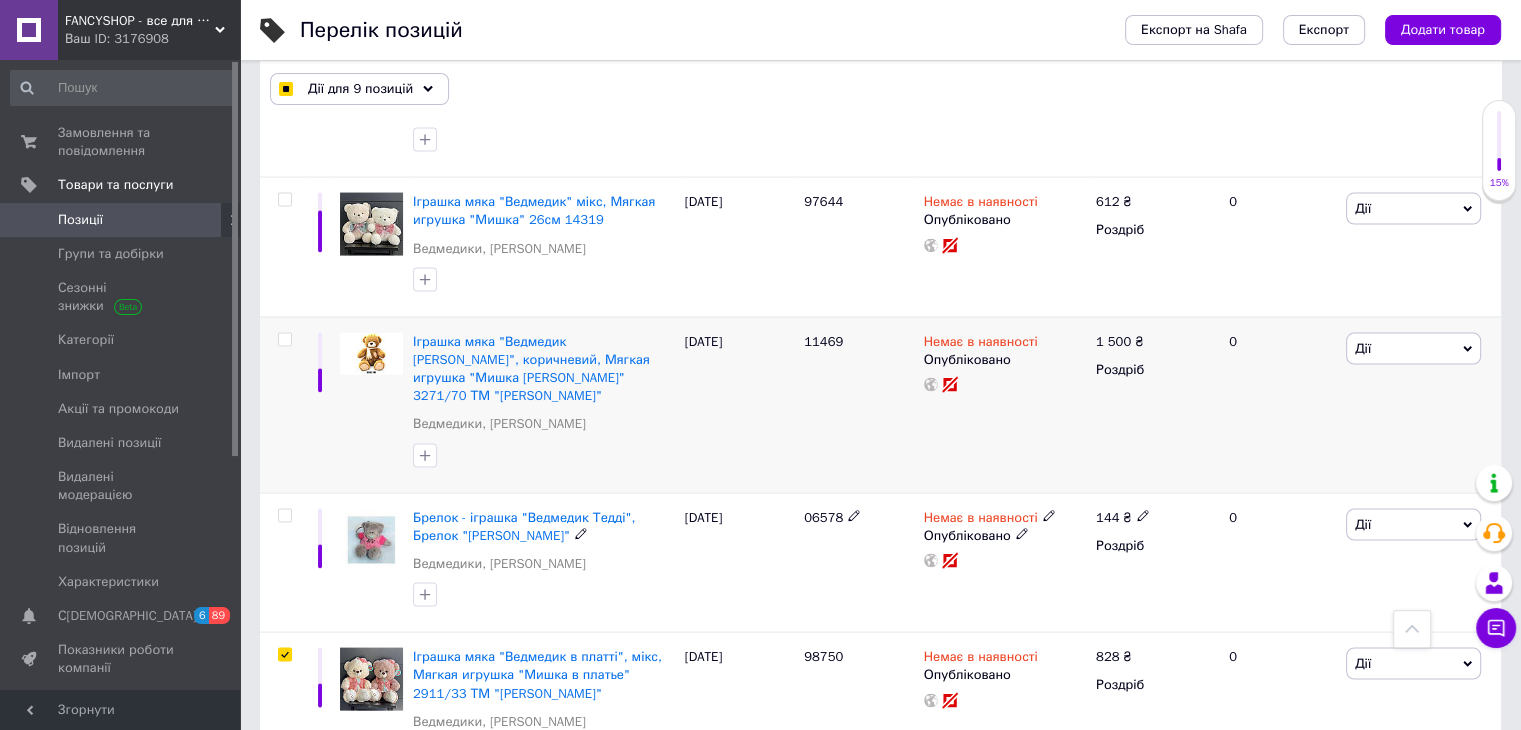 scroll, scrollTop: 4055, scrollLeft: 0, axis: vertical 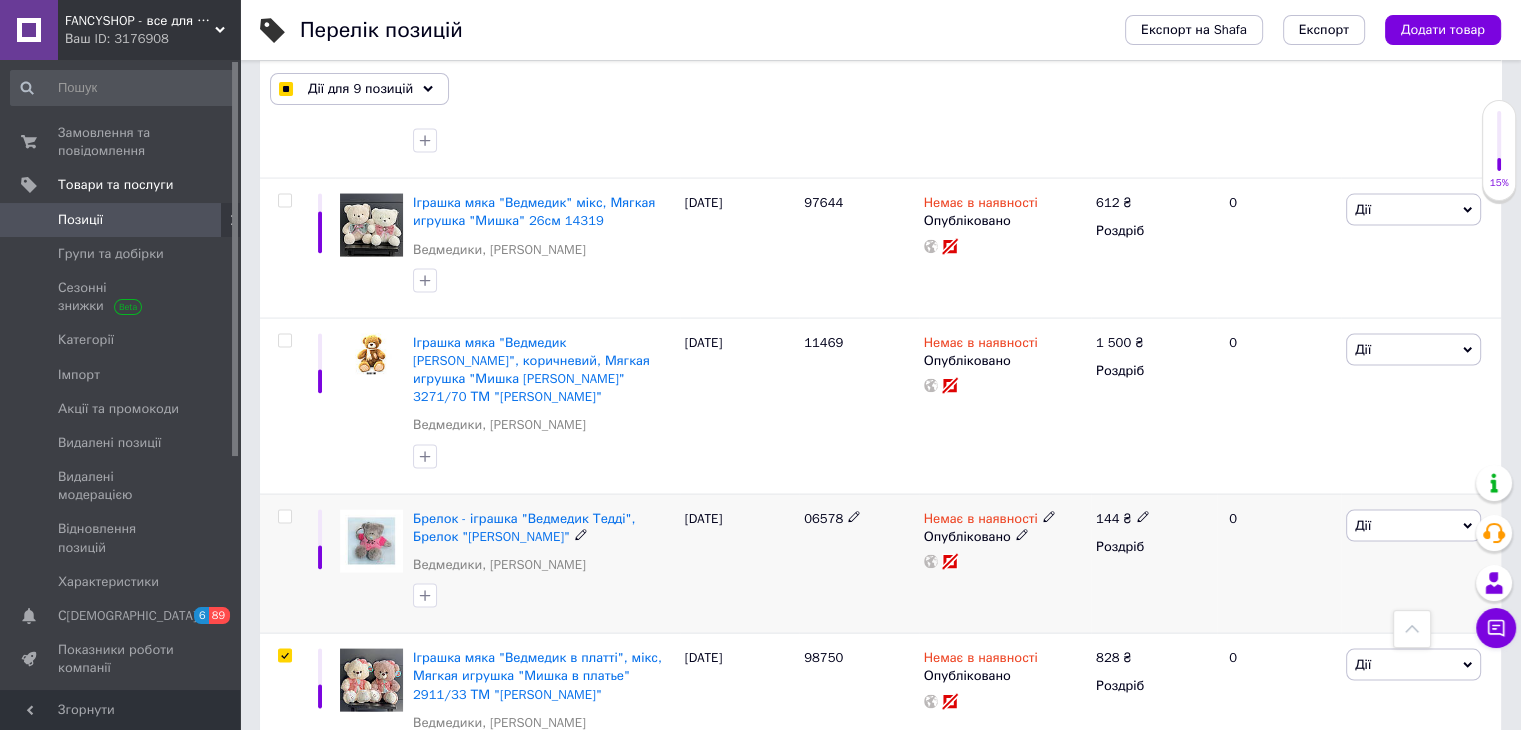 click at bounding box center (284, 517) 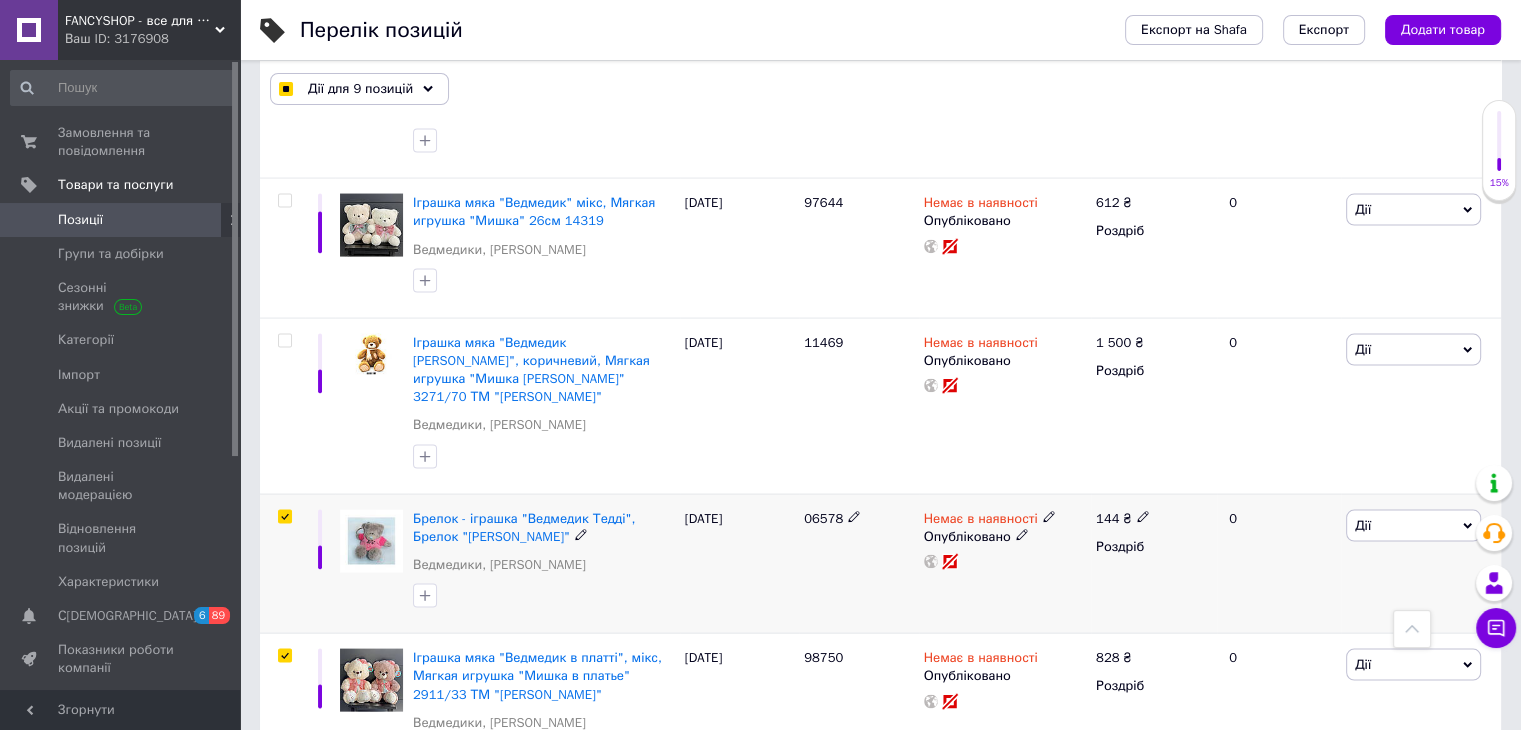 checkbox on "true" 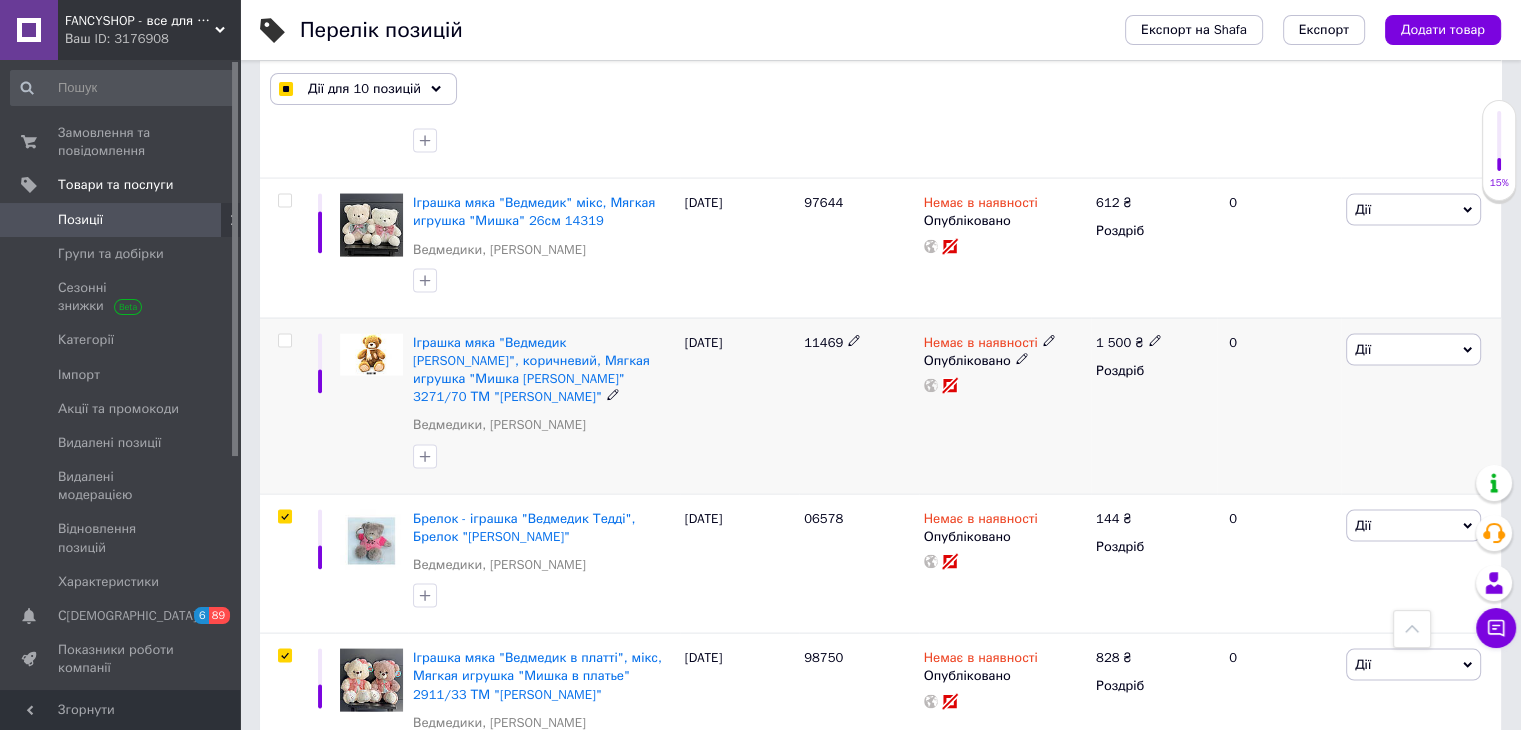 click at bounding box center [284, 341] 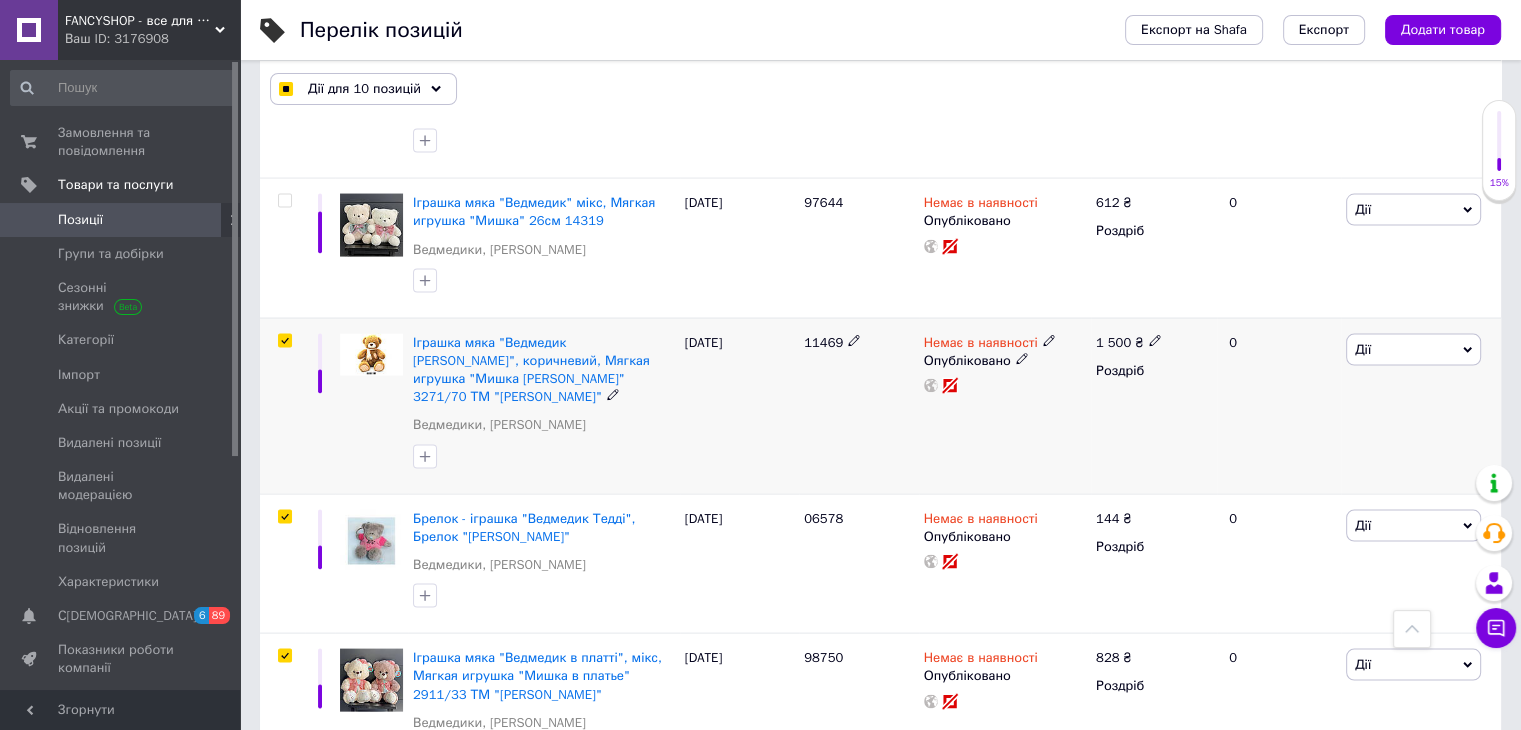 checkbox on "true" 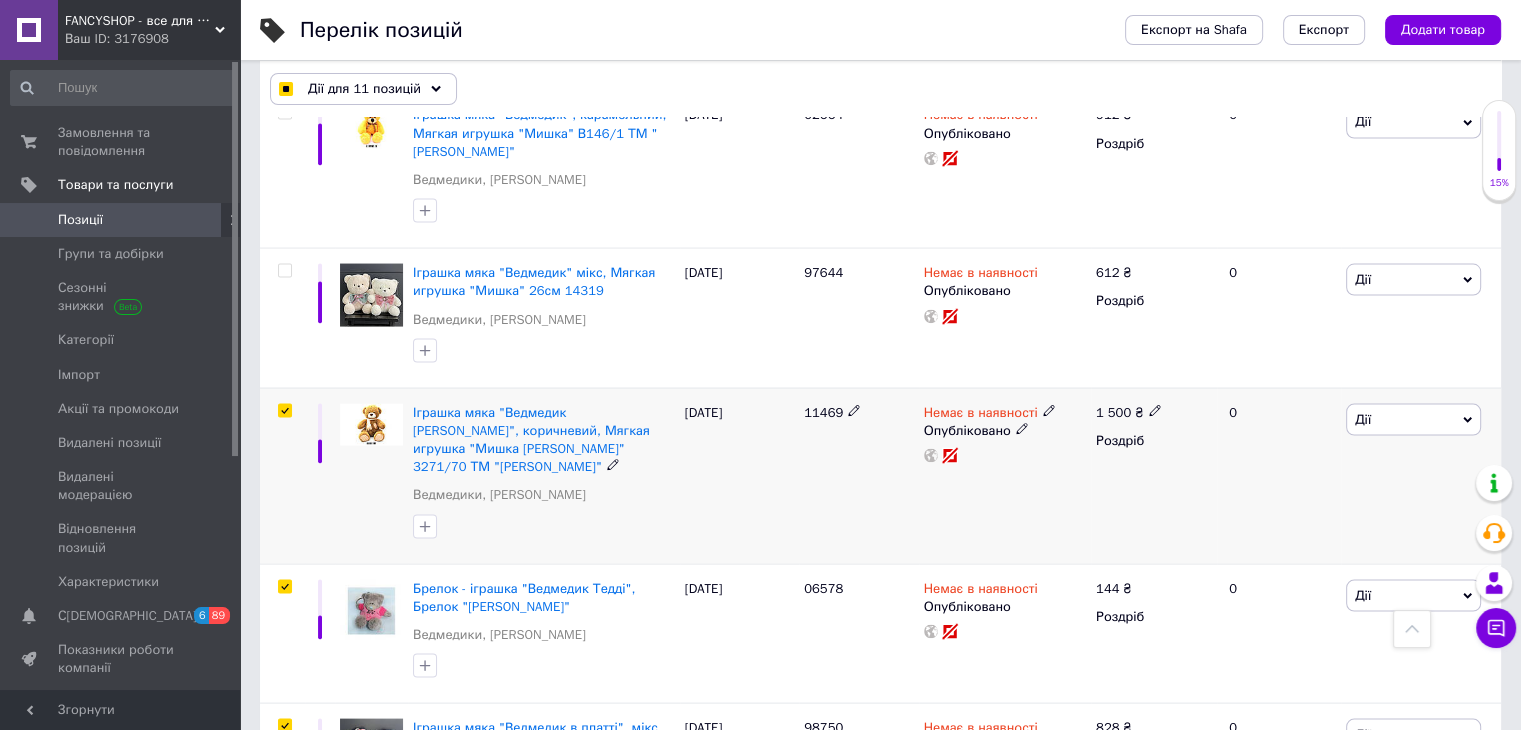 scroll, scrollTop: 3755, scrollLeft: 0, axis: vertical 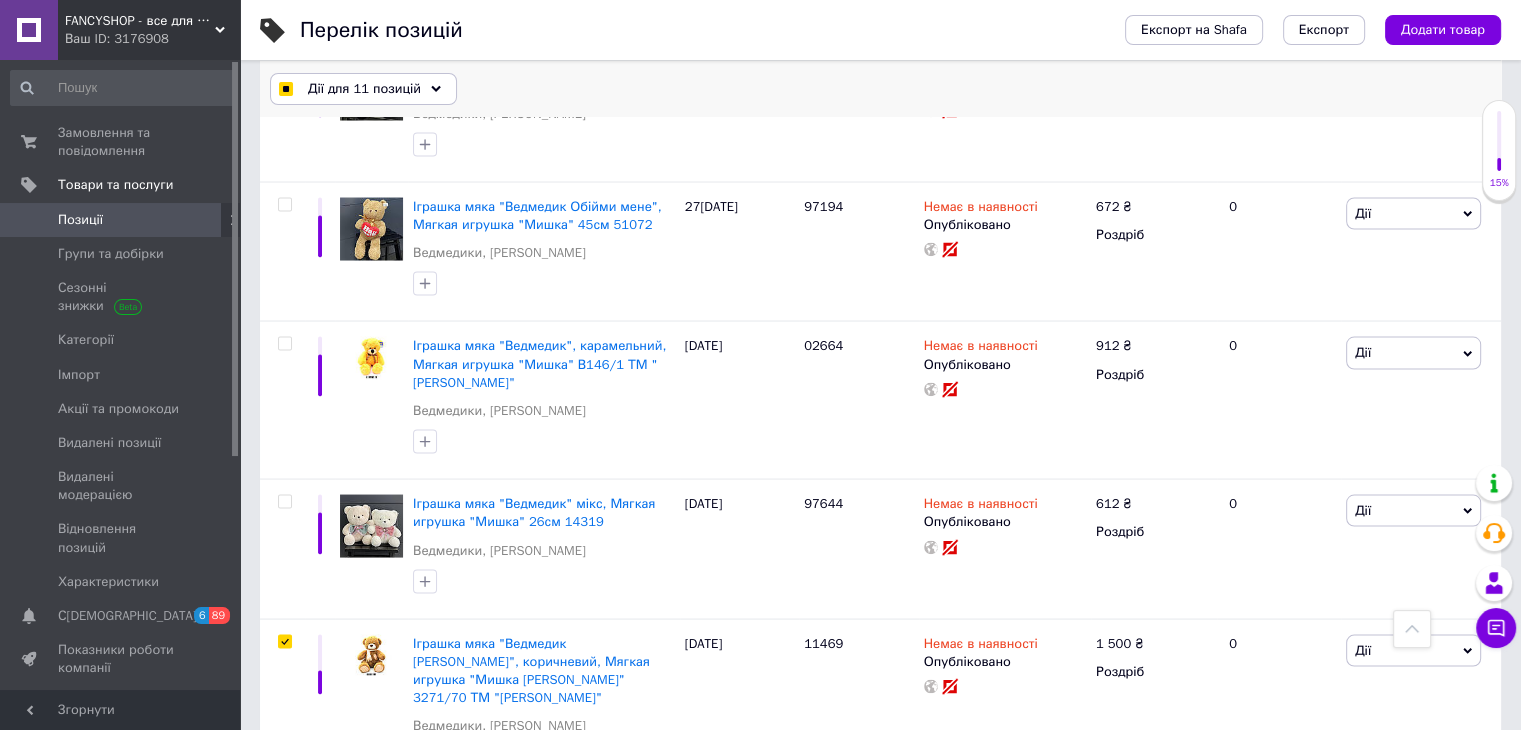 click 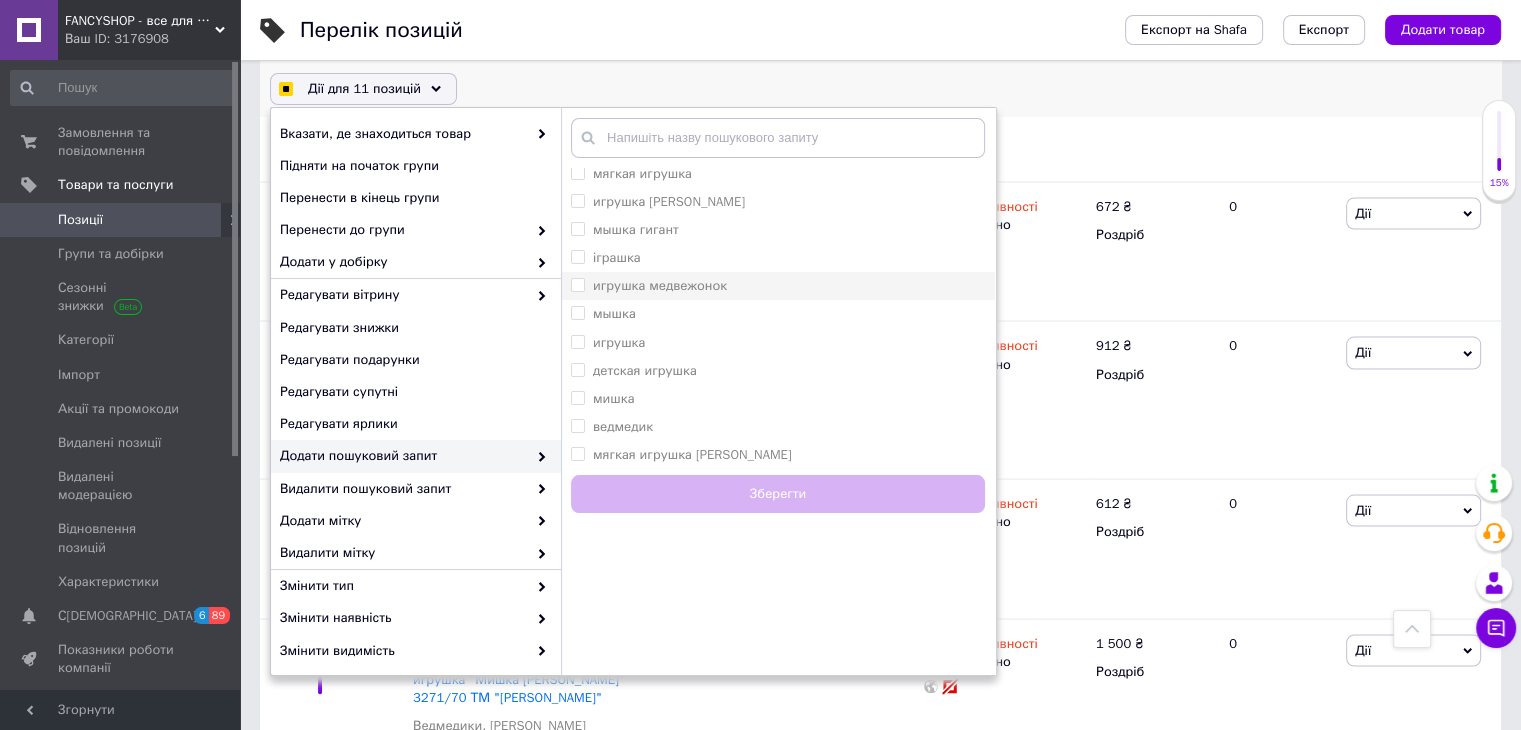 scroll, scrollTop: 10, scrollLeft: 0, axis: vertical 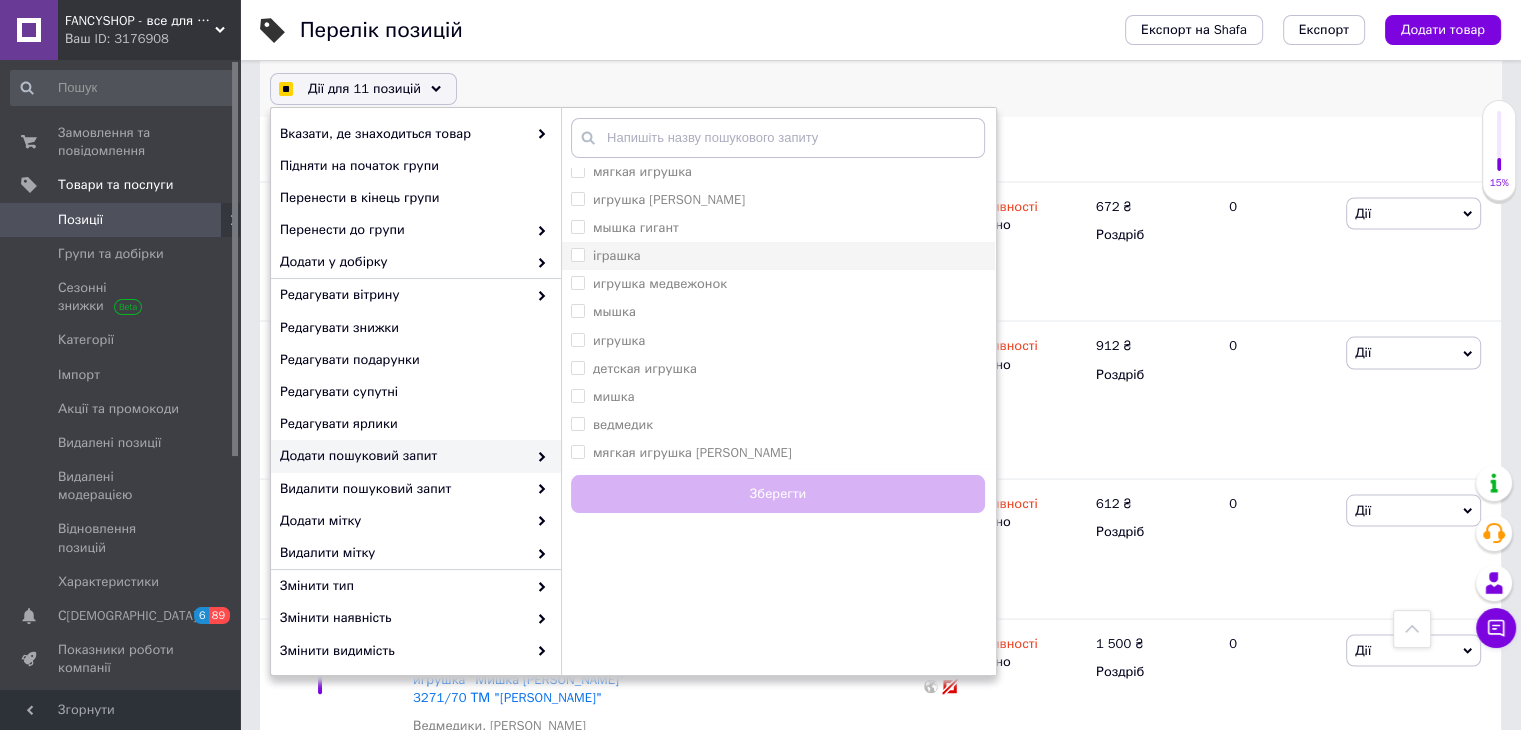 checkbox on "true" 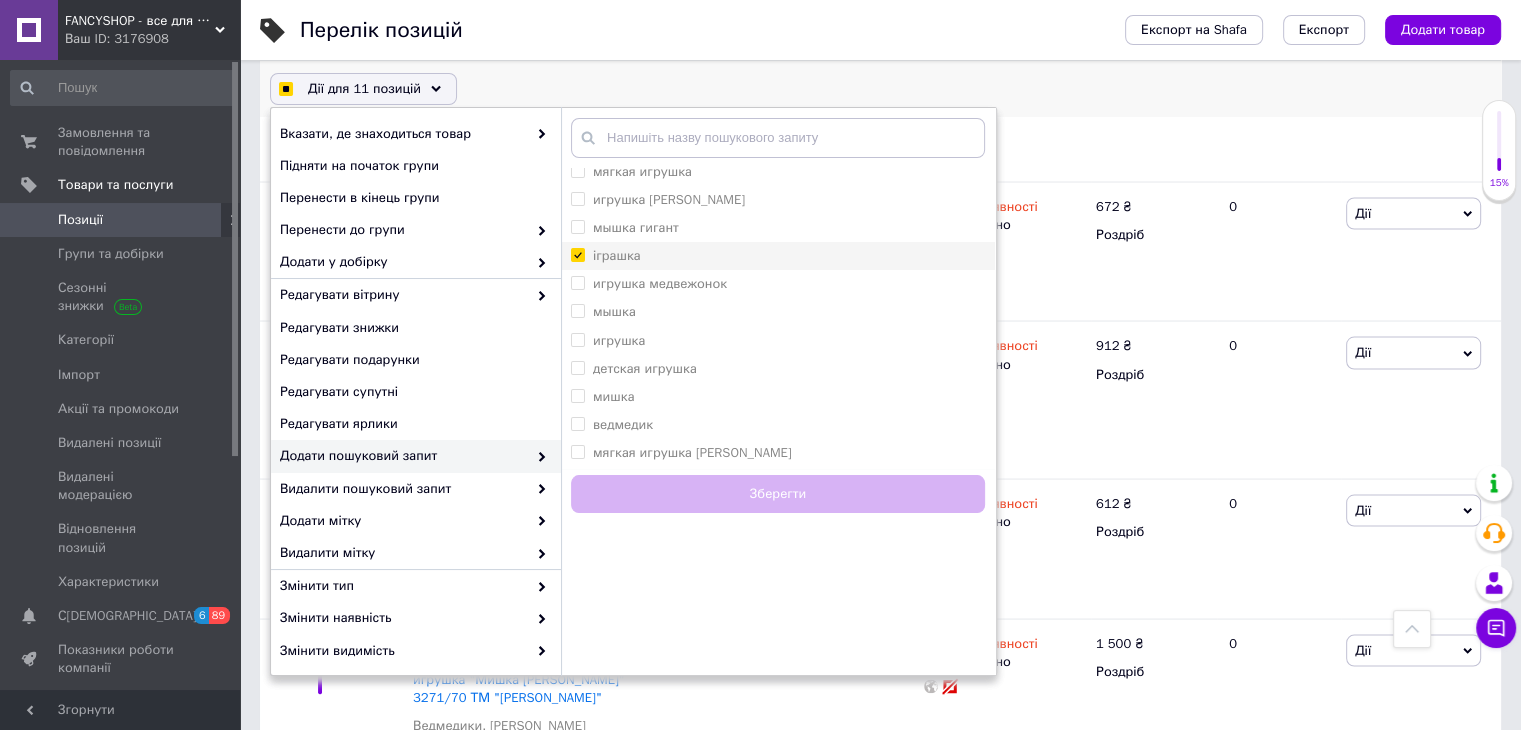 checkbox on "true" 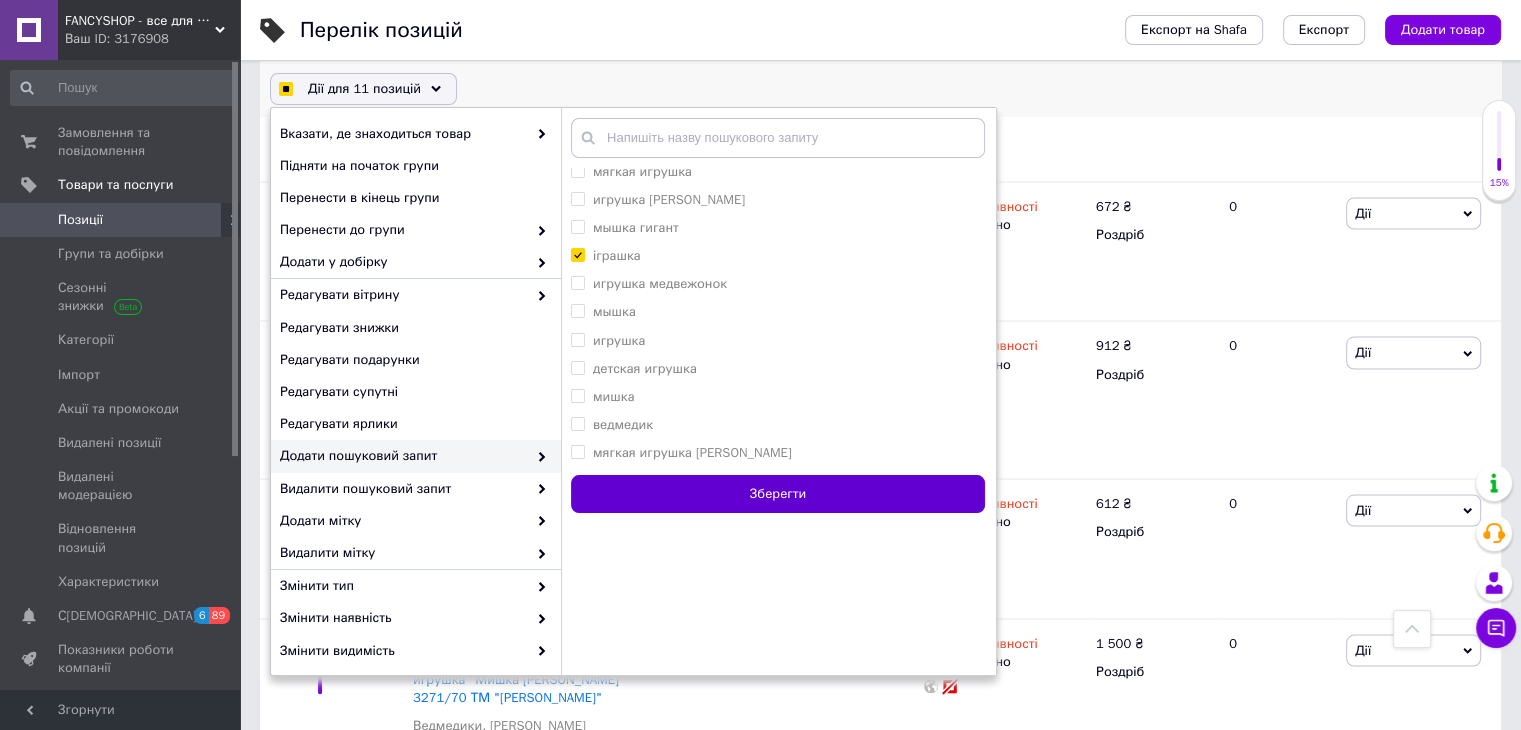 checkbox on "true" 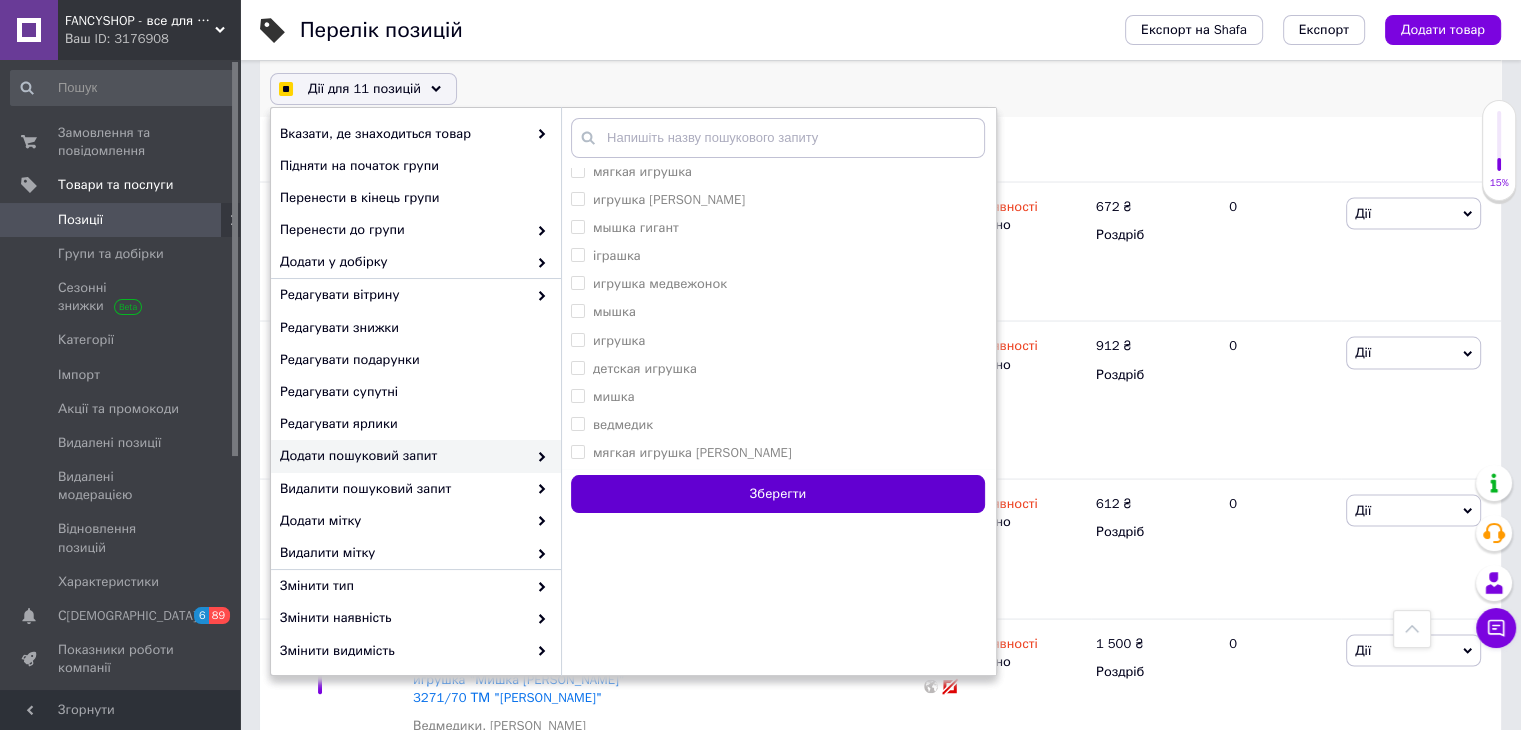 checkbox on "false" 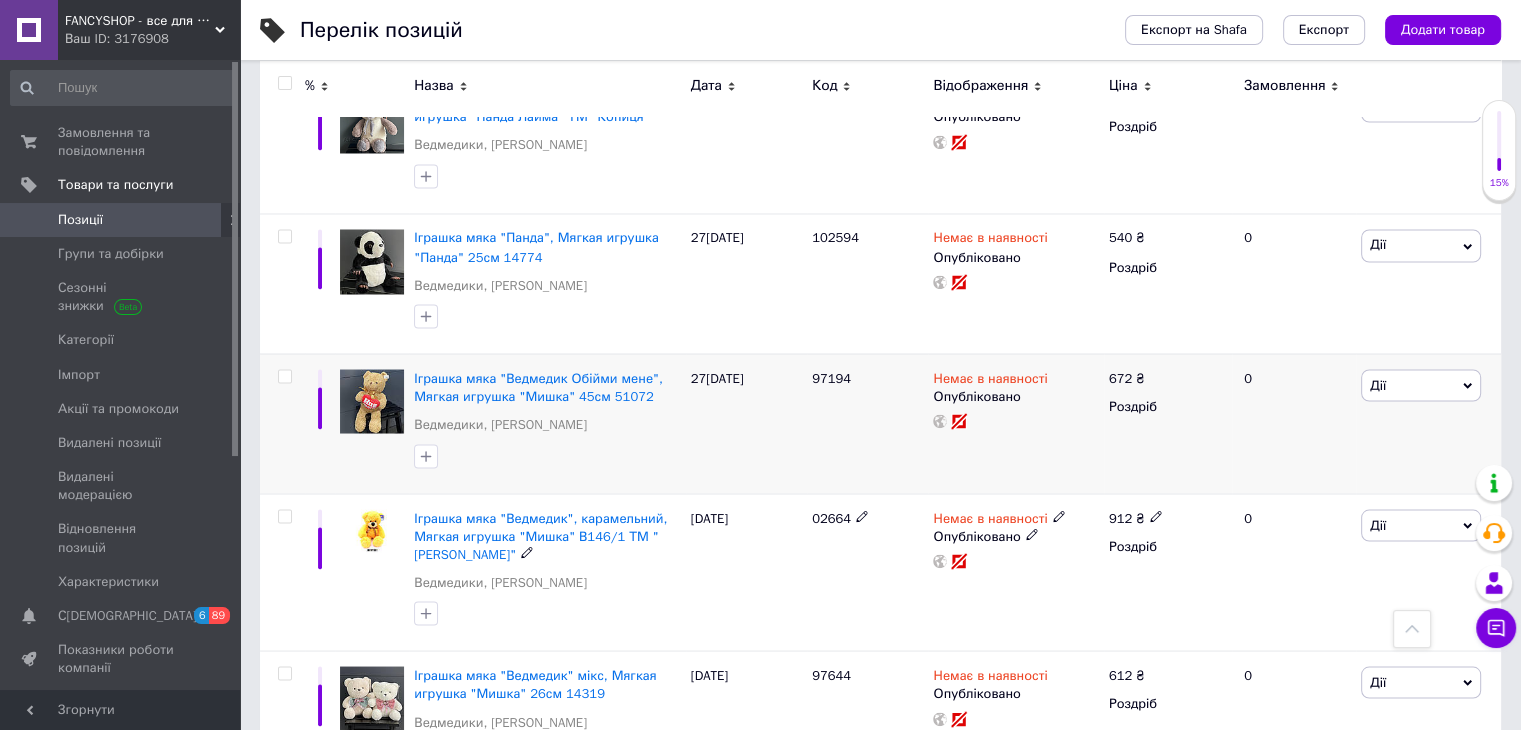 scroll, scrollTop: 3537, scrollLeft: 0, axis: vertical 